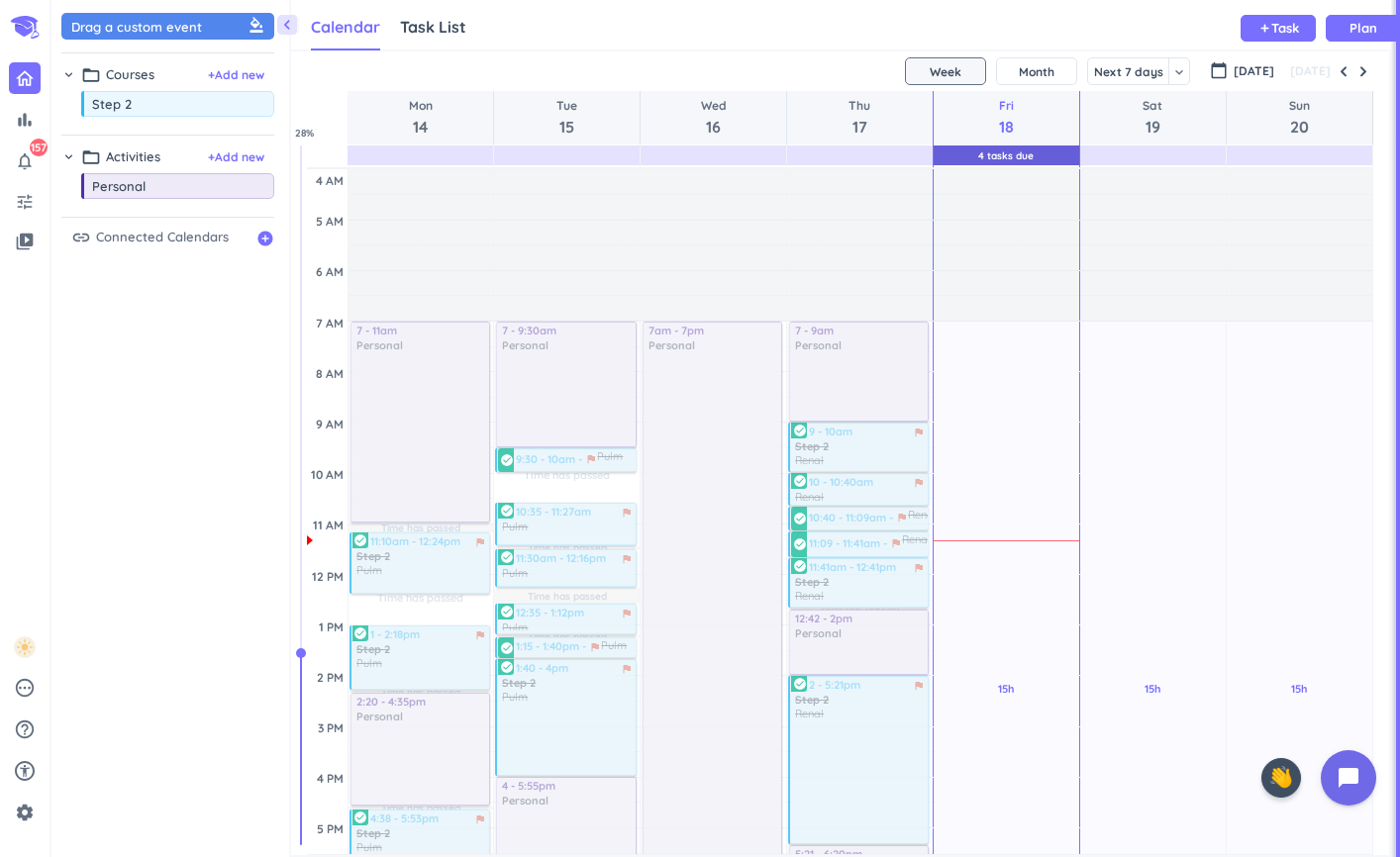 scroll, scrollTop: 0, scrollLeft: 0, axis: both 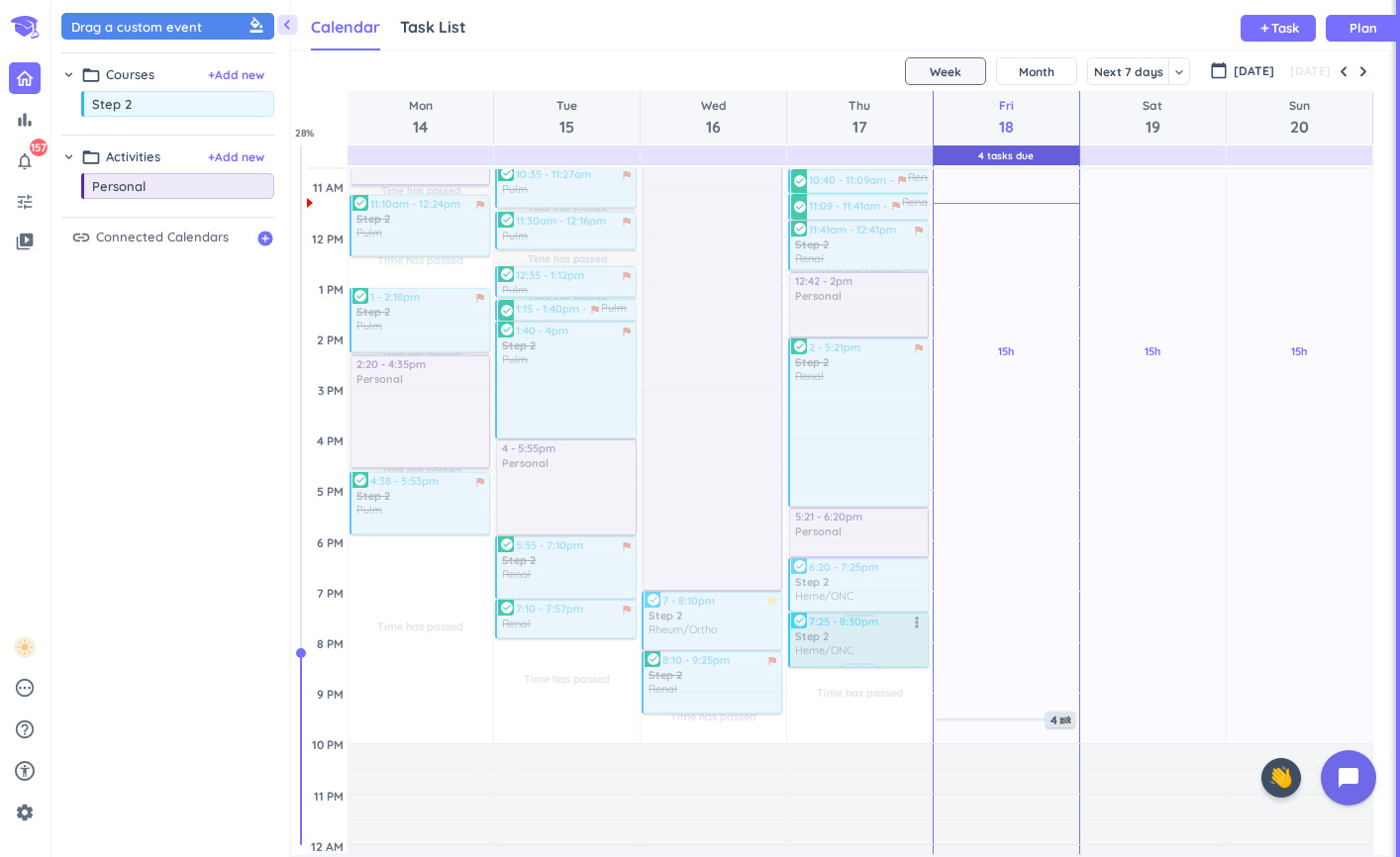 click at bounding box center [857, 639] 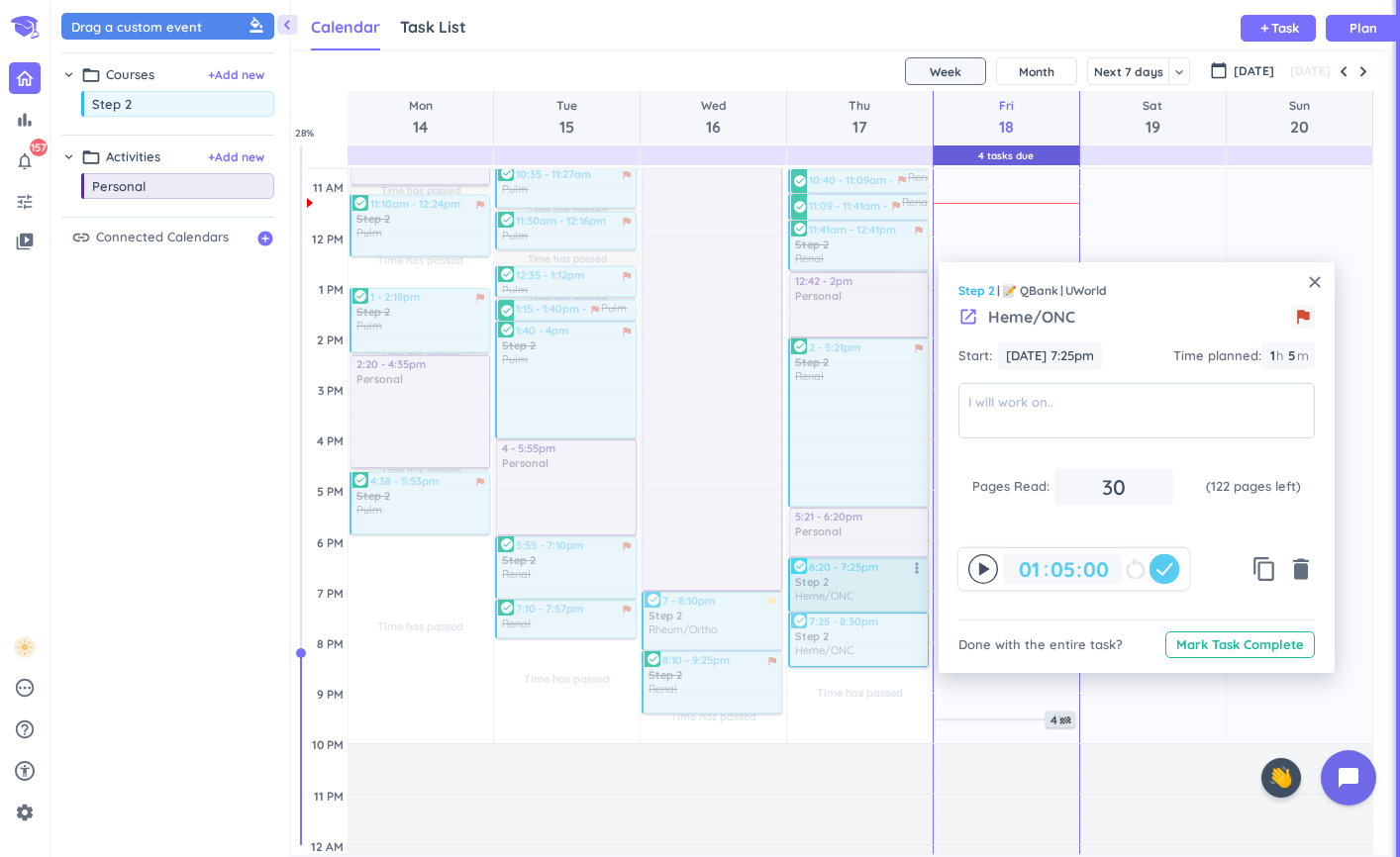 click at bounding box center (857, 585) 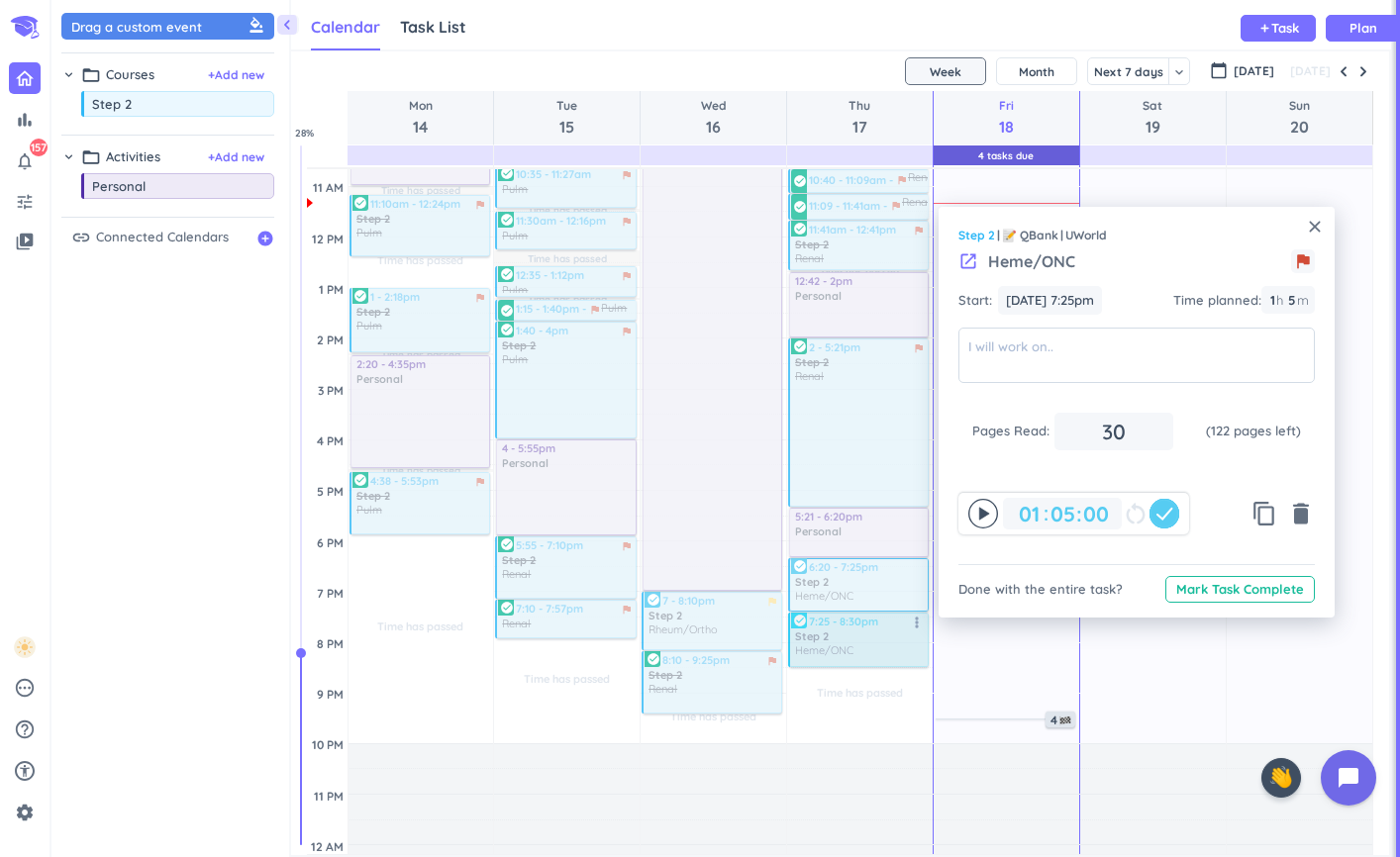click at bounding box center (857, 639) 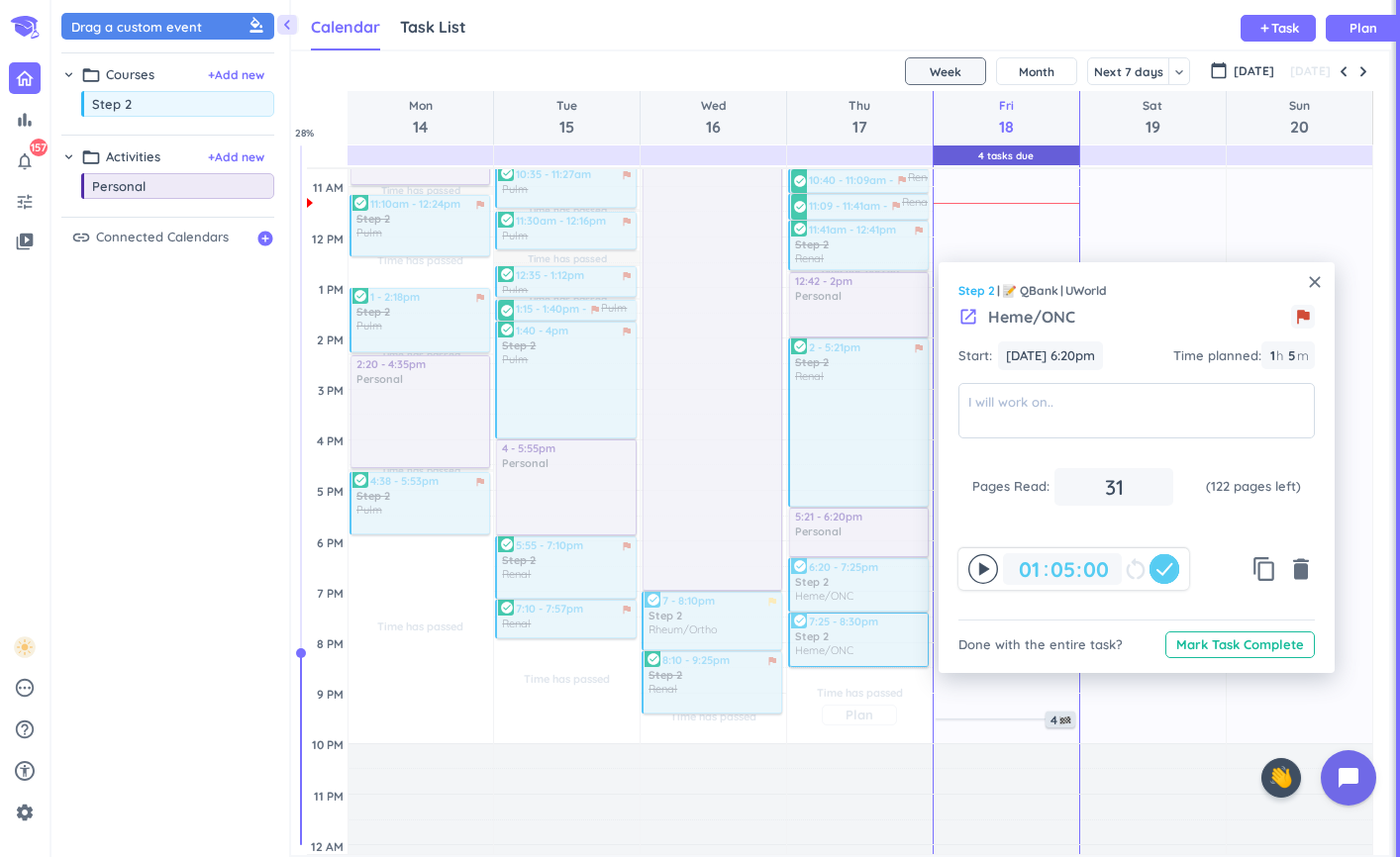 click on "Time has passed" at bounding box center [859, 693] 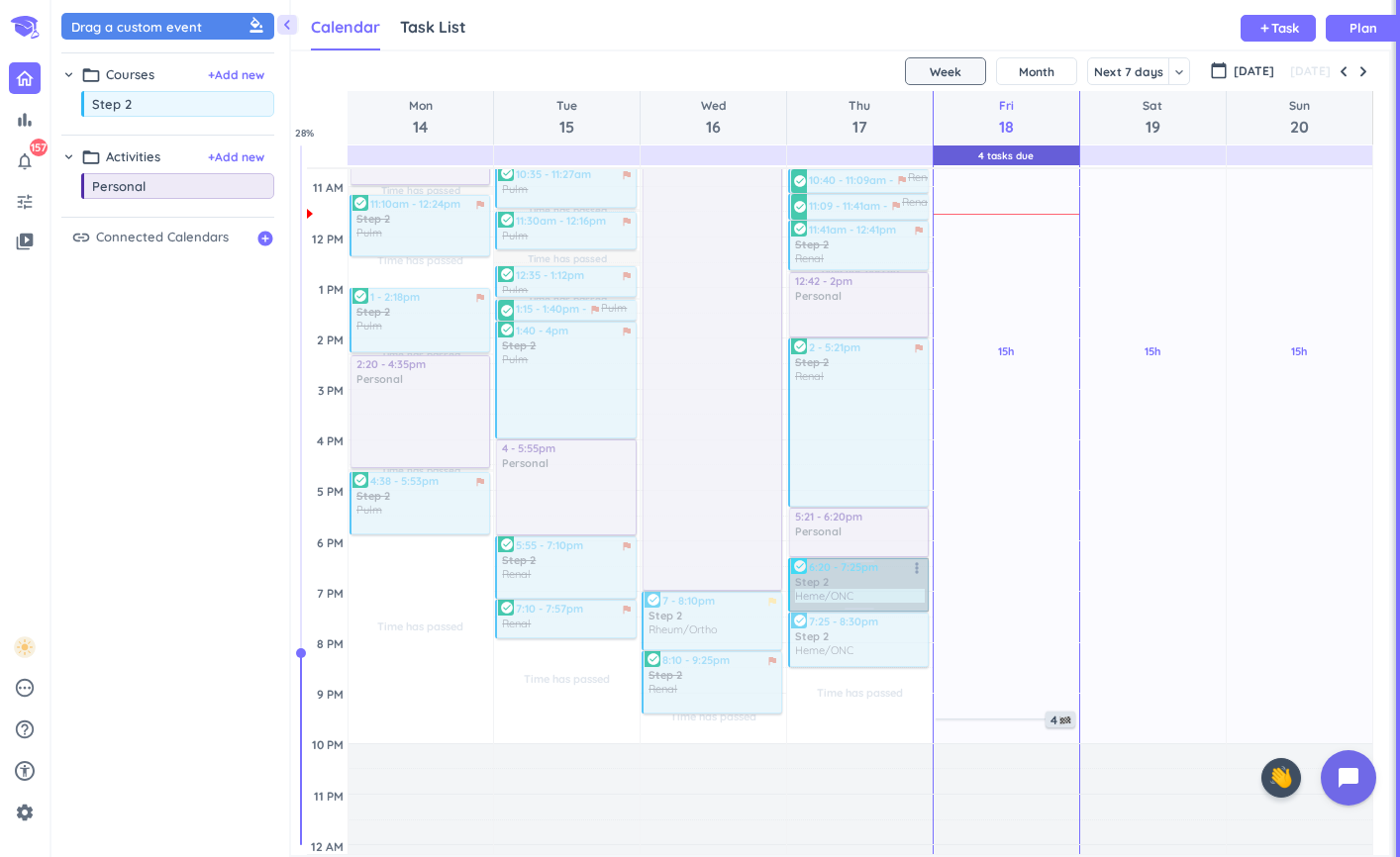 click on "6:20 - 7:25pm Step 2 Heme/ONC more_vert check_circle" at bounding box center [858, 585] 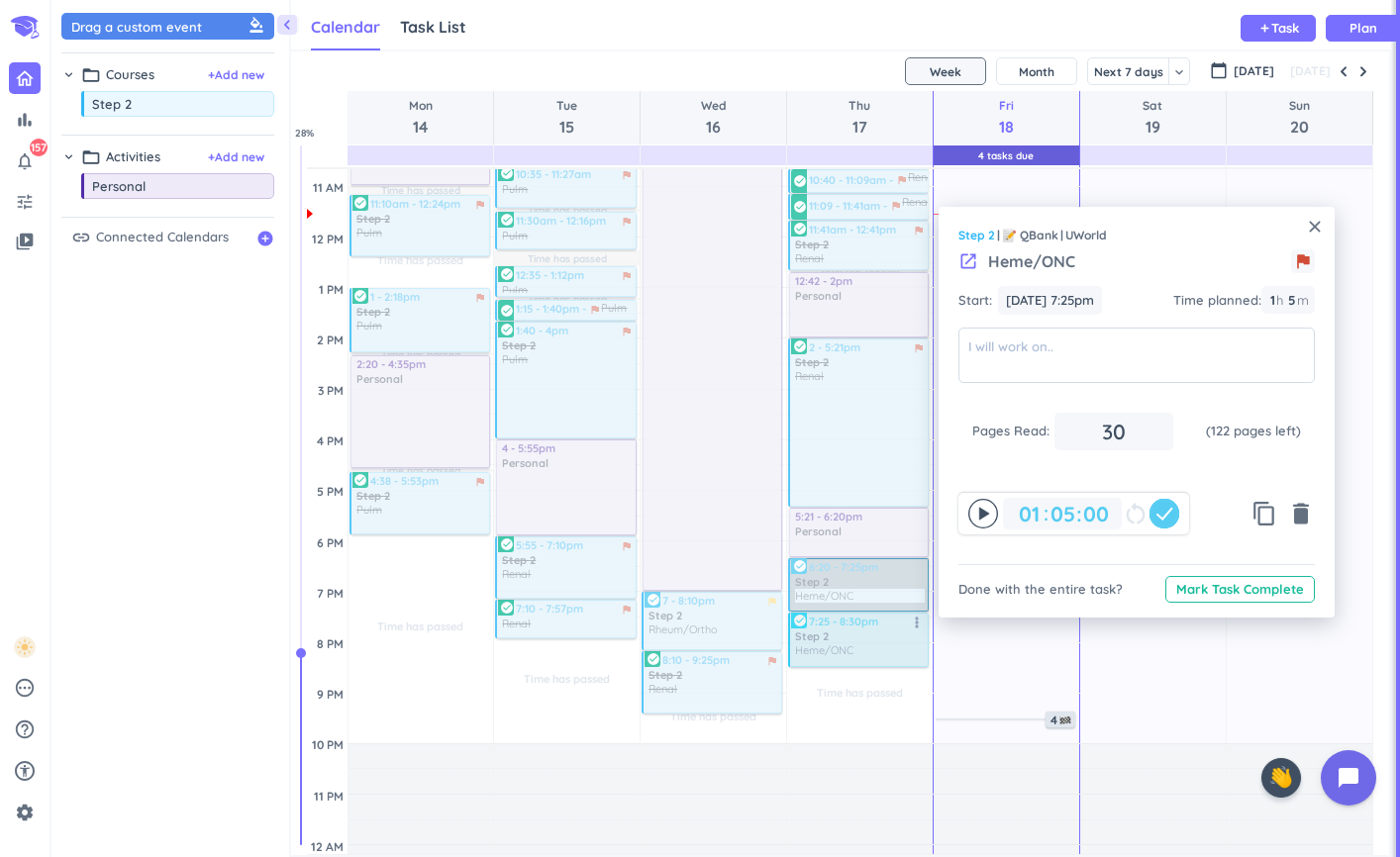 click at bounding box center (857, 639) 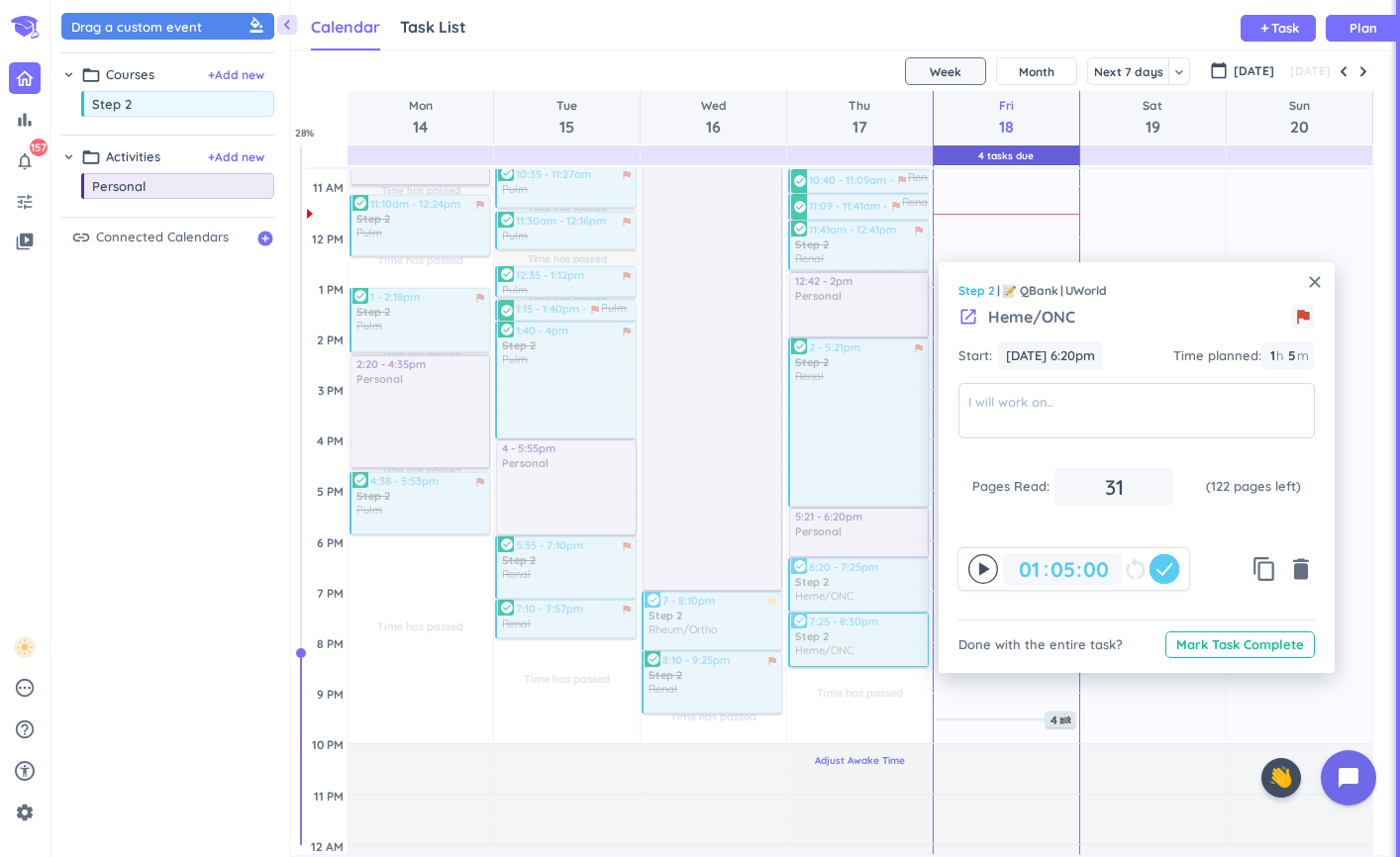click on "Adjust Awake Time" at bounding box center (859, 896) 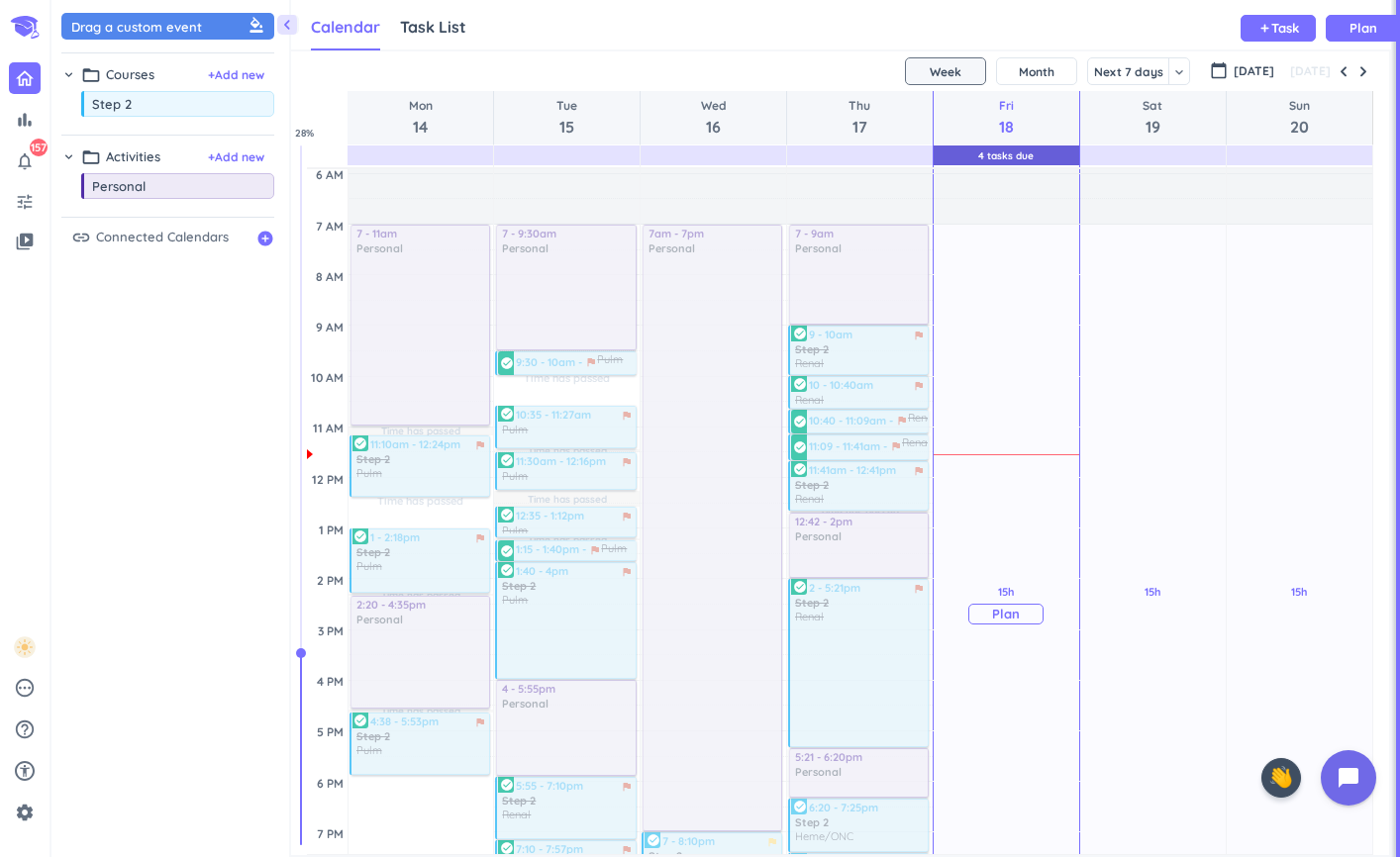 scroll, scrollTop: 39, scrollLeft: 0, axis: vertical 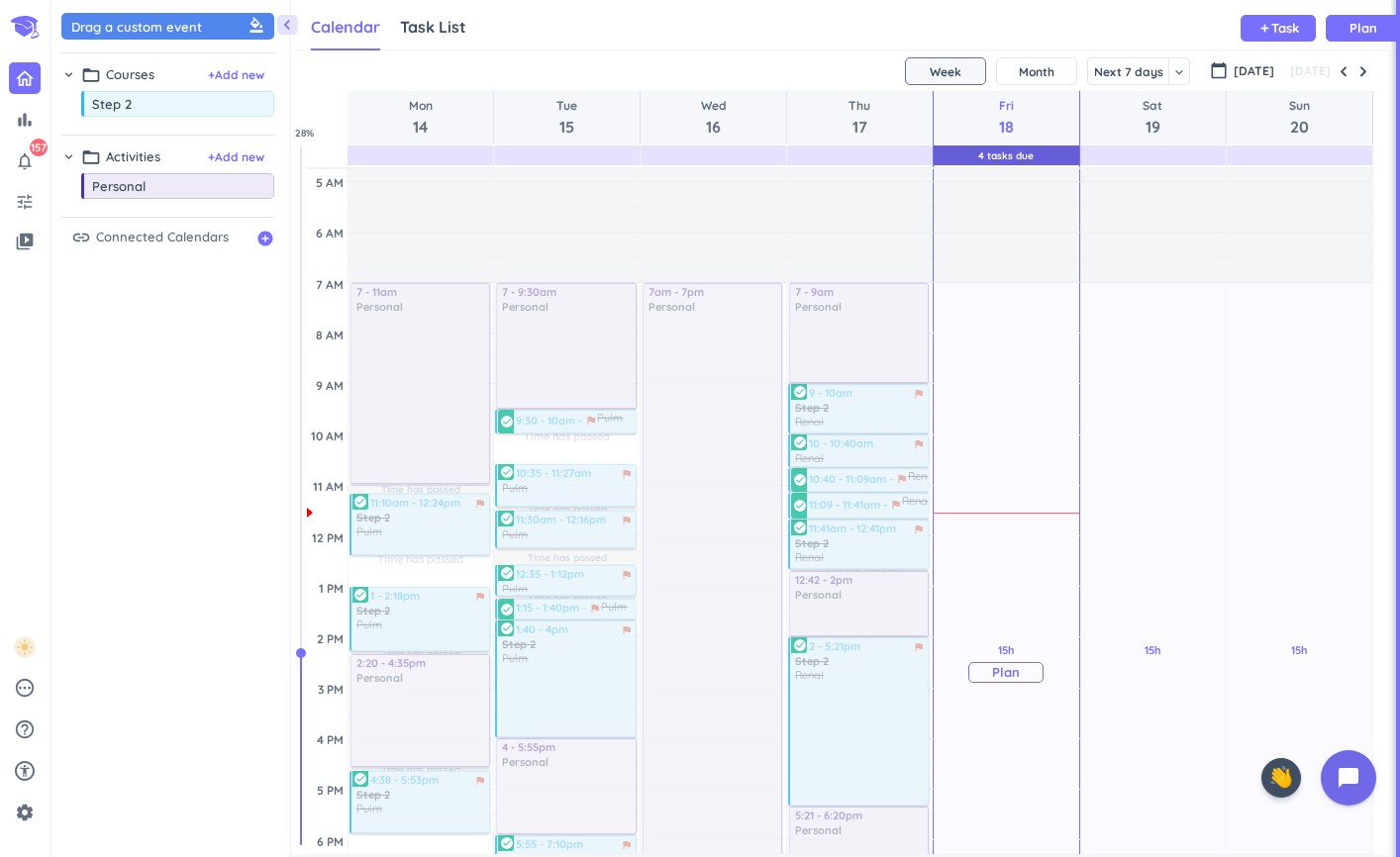 click on "Plan" at bounding box center (1006, 672) 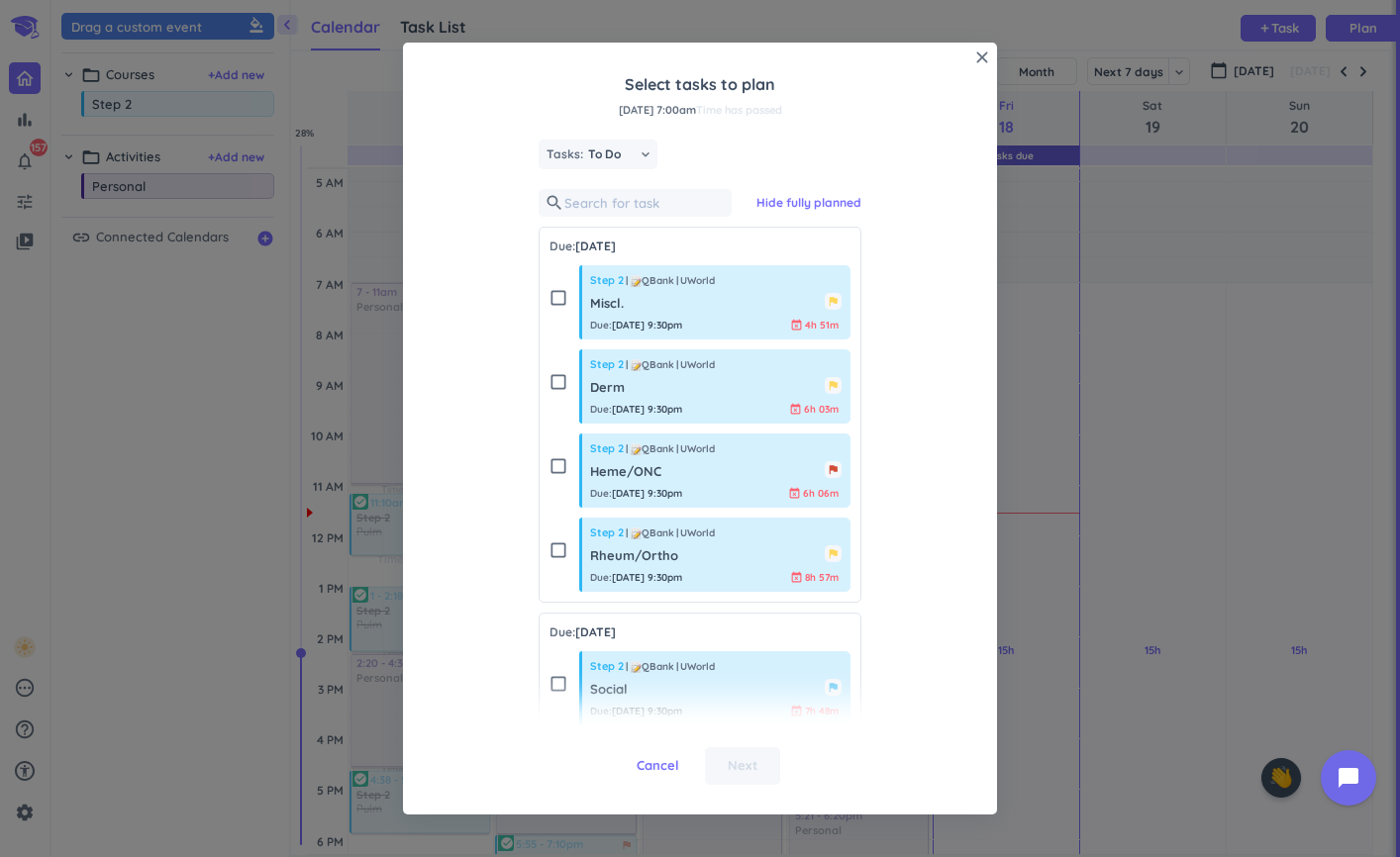 click on "check_box_outline_blank" at bounding box center (558, 466) 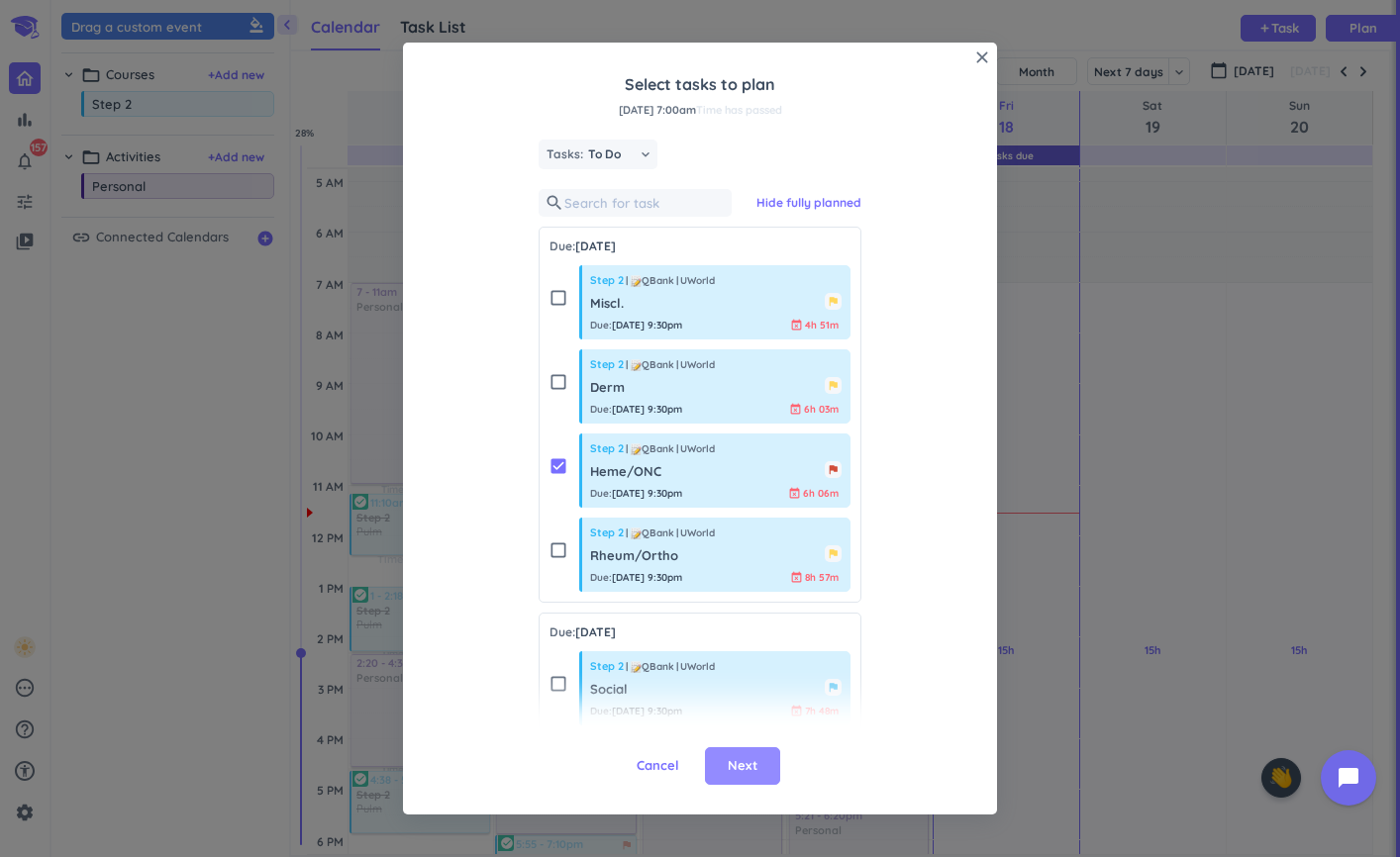 click on "Next" at bounding box center (743, 766) 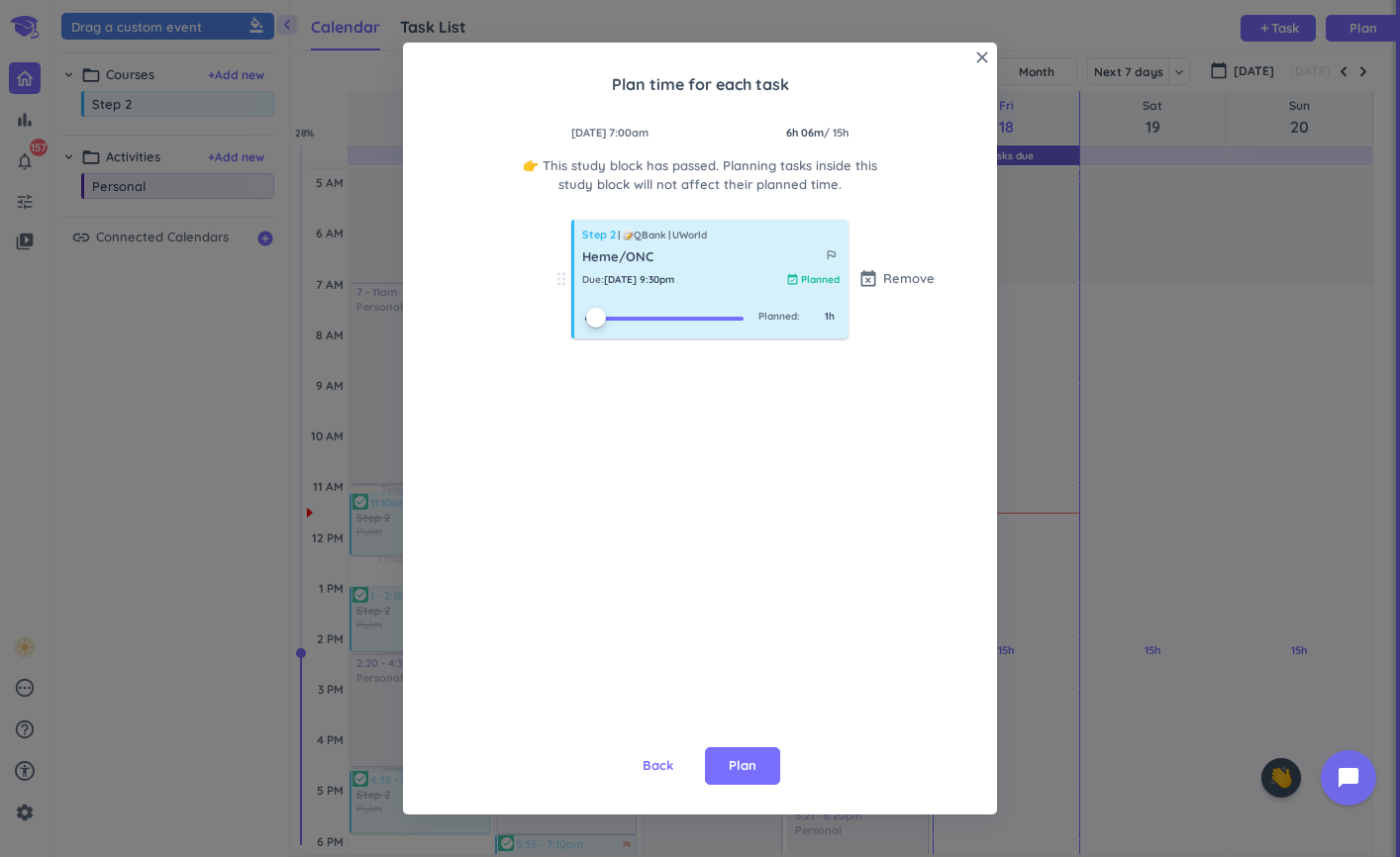 drag, startPoint x: 646, startPoint y: 319, endPoint x: 593, endPoint y: 323, distance: 53.15073 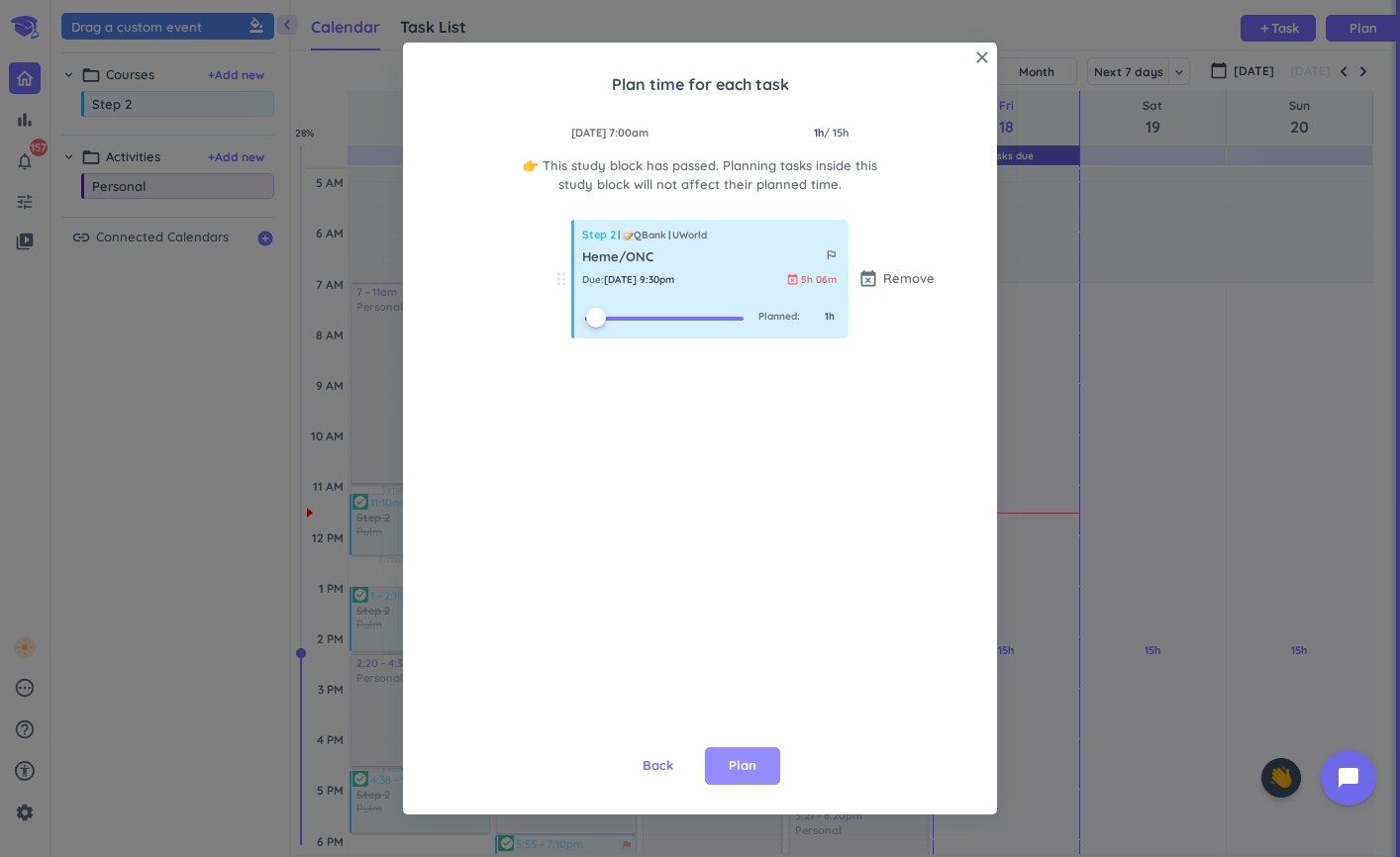 click on "Plan" at bounding box center (743, 766) 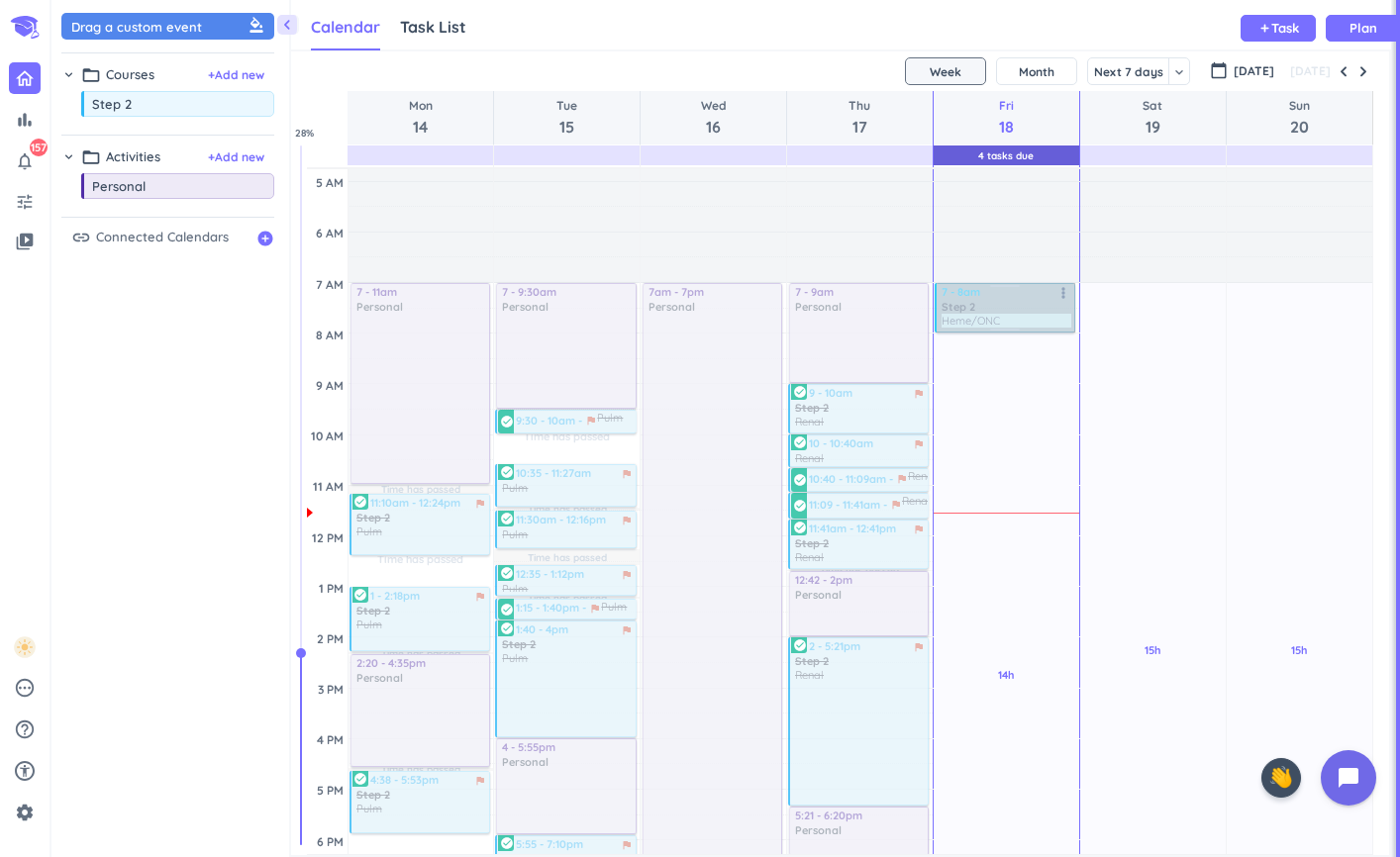 click on "7 - 8am flag Step 2 Heme/ONC more_vert" at bounding box center (1005, 308) 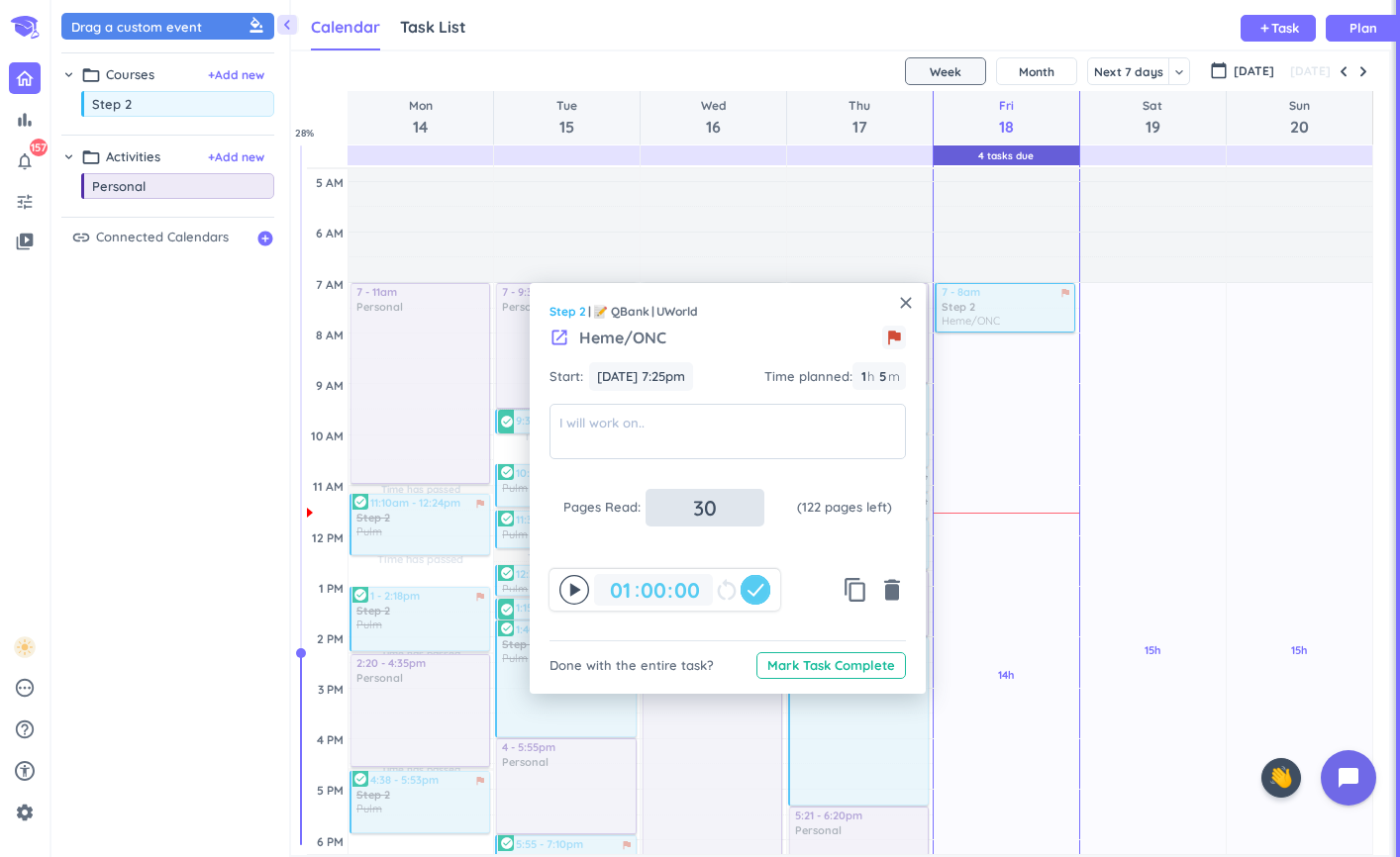 click on "30" at bounding box center (705, 508) 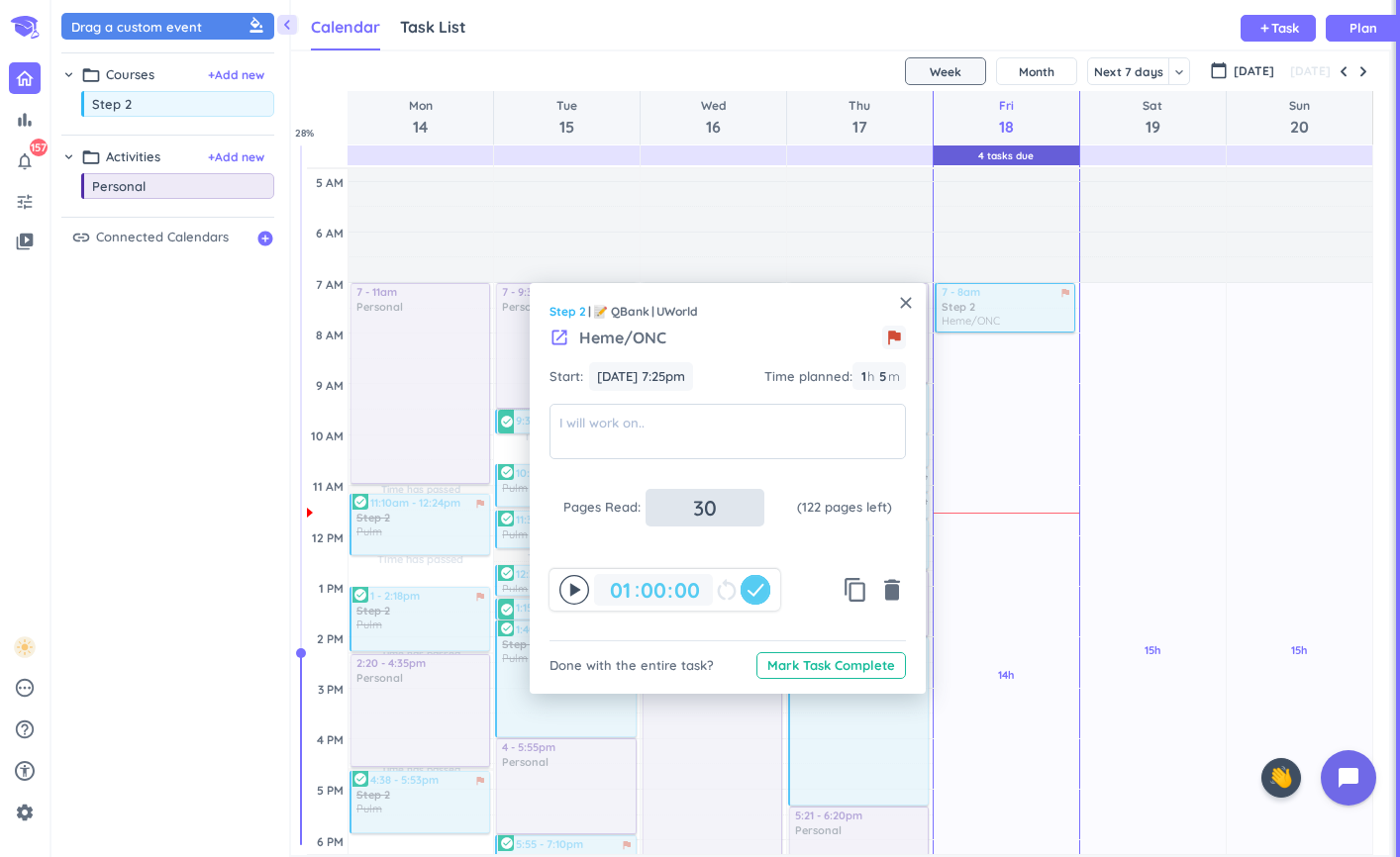 type on "3" 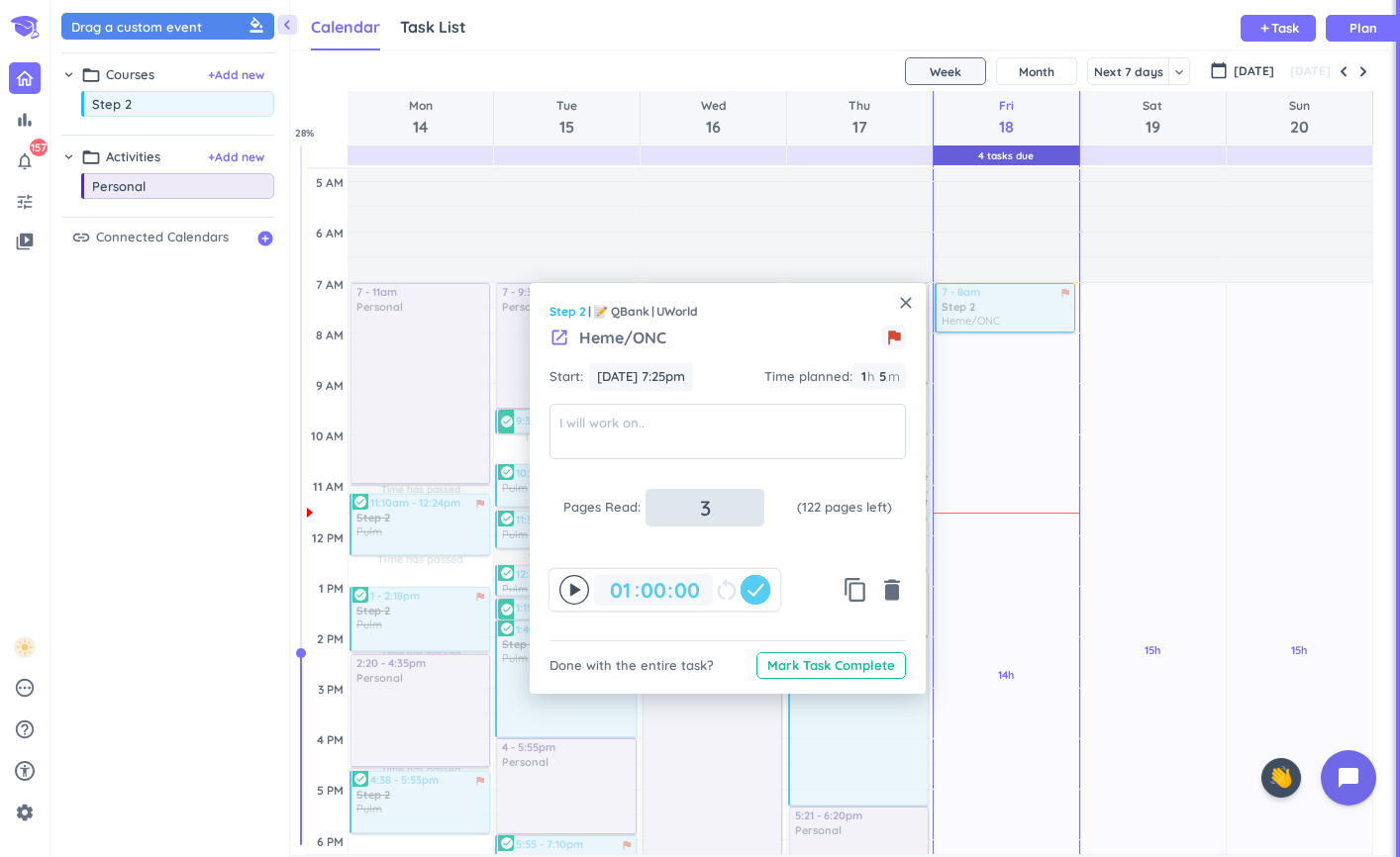 type 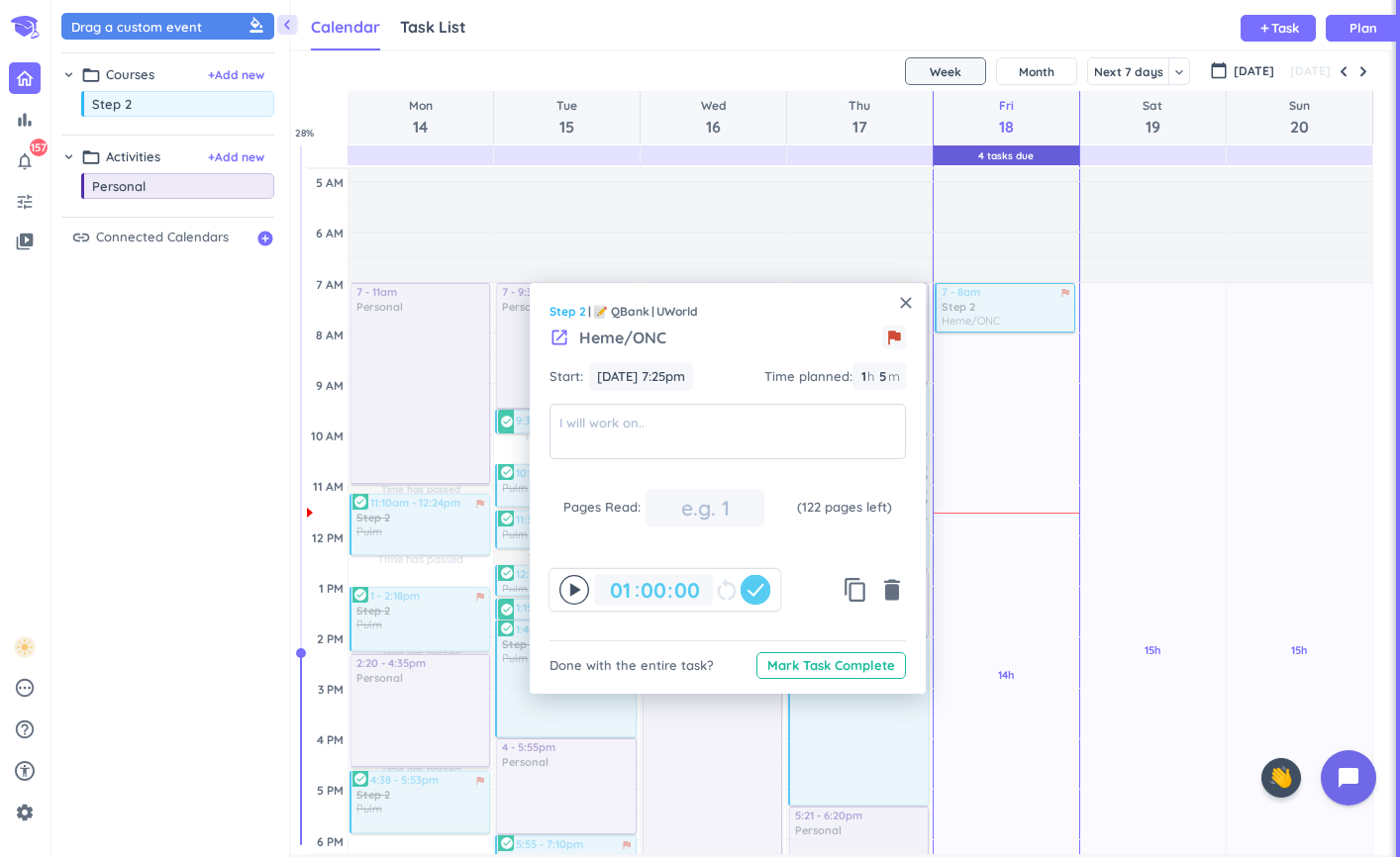 click on "close" at bounding box center [906, 303] 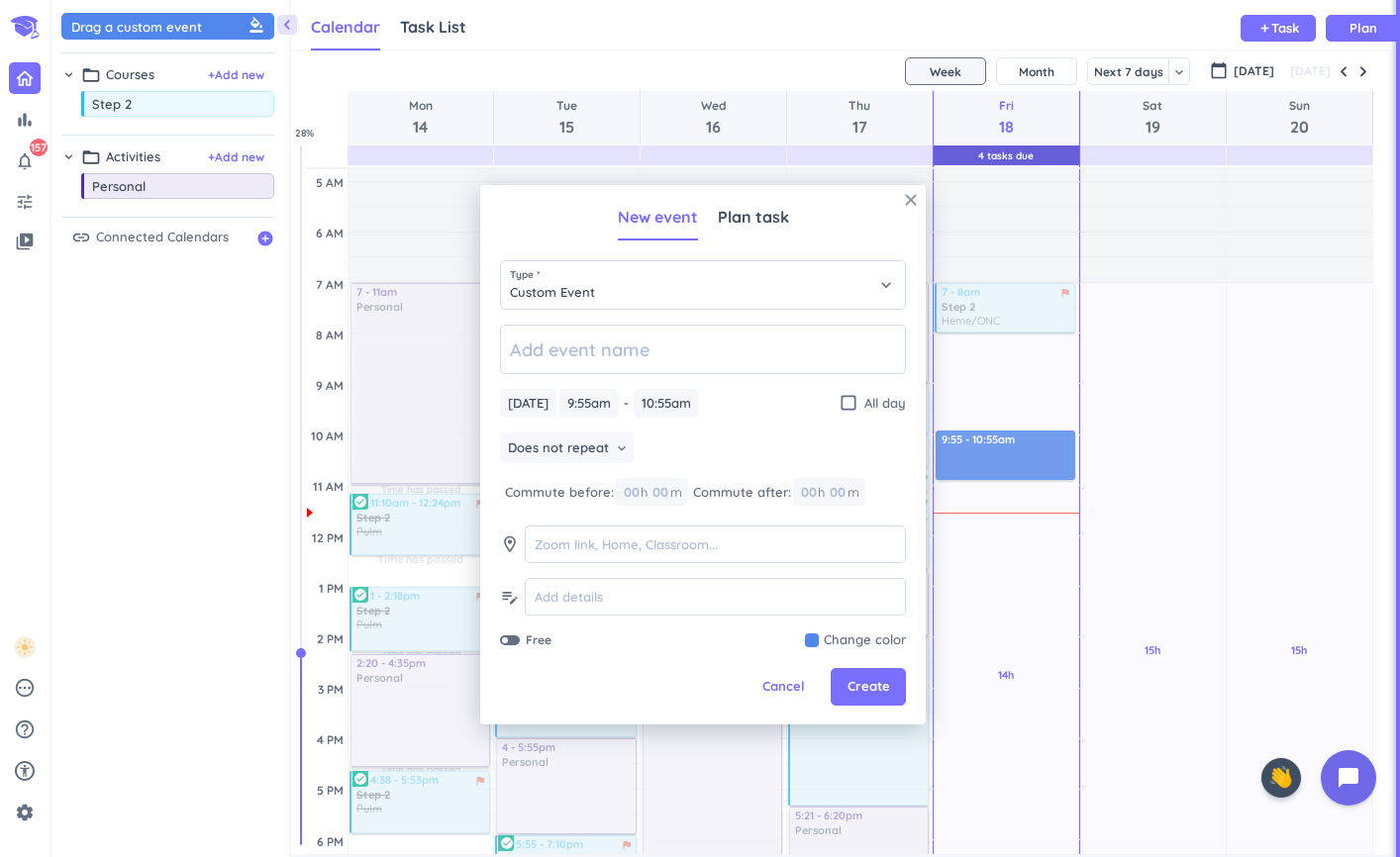 click on "close" at bounding box center [911, 200] 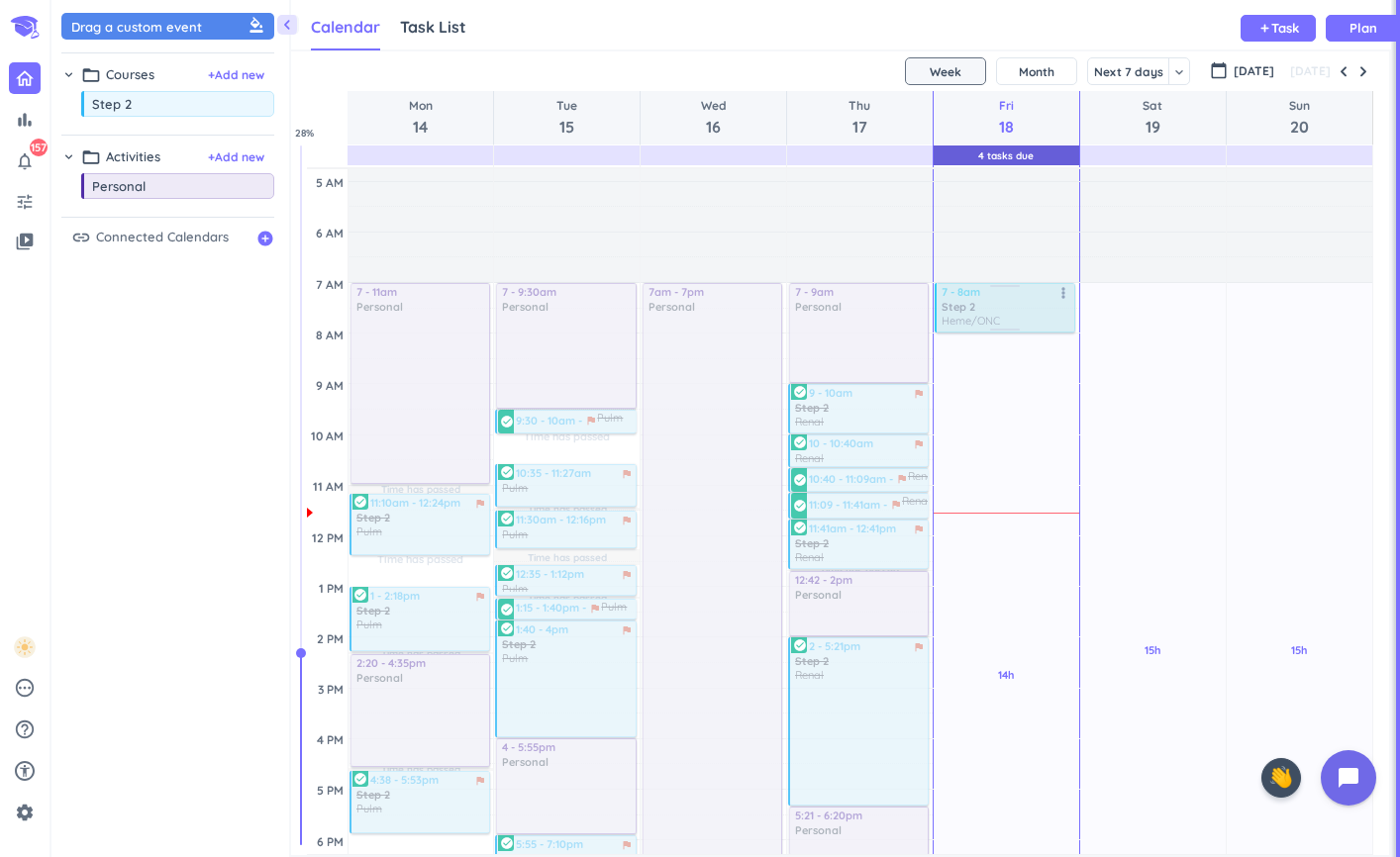 click at bounding box center (1004, 308) 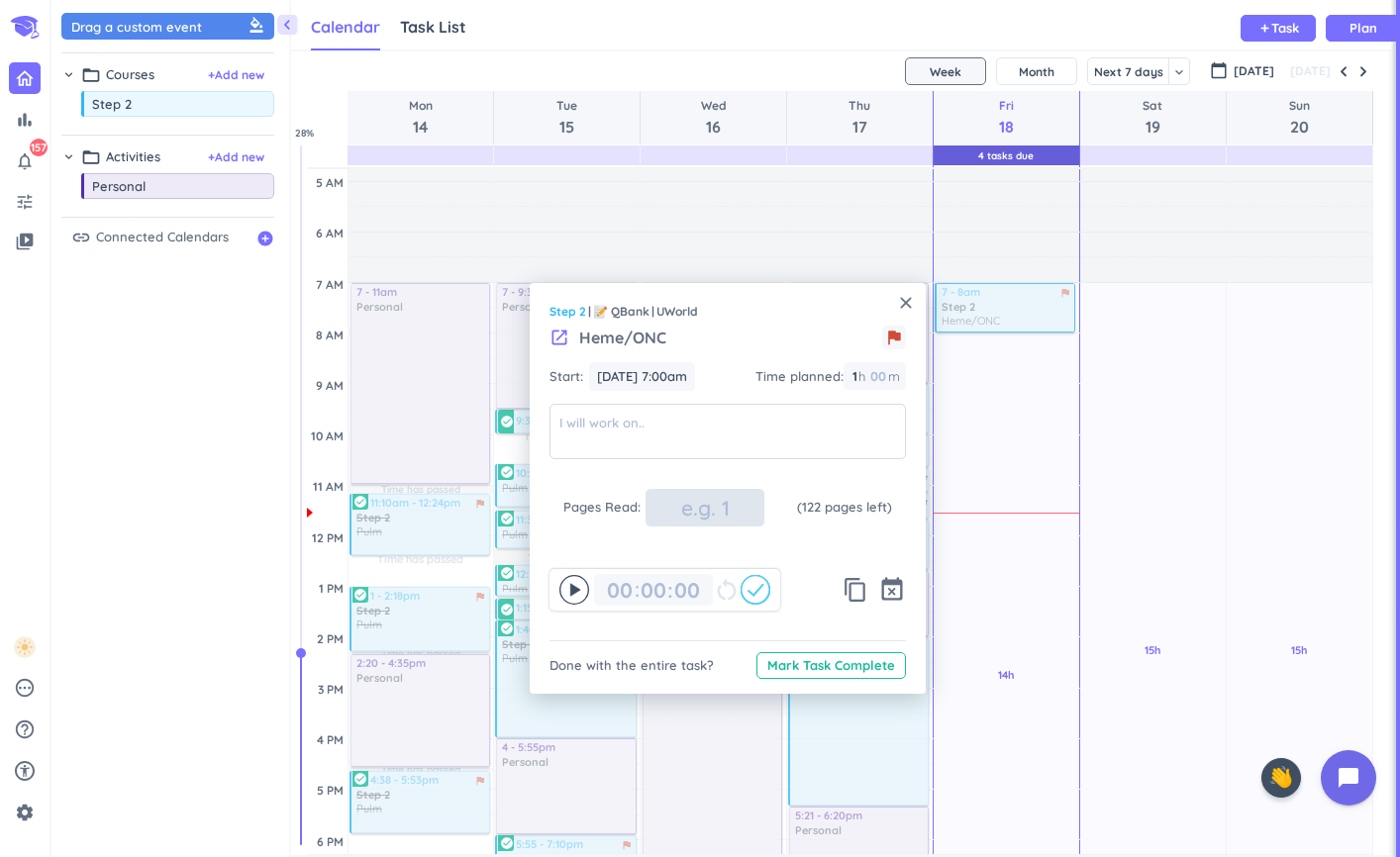 click at bounding box center (705, 508) 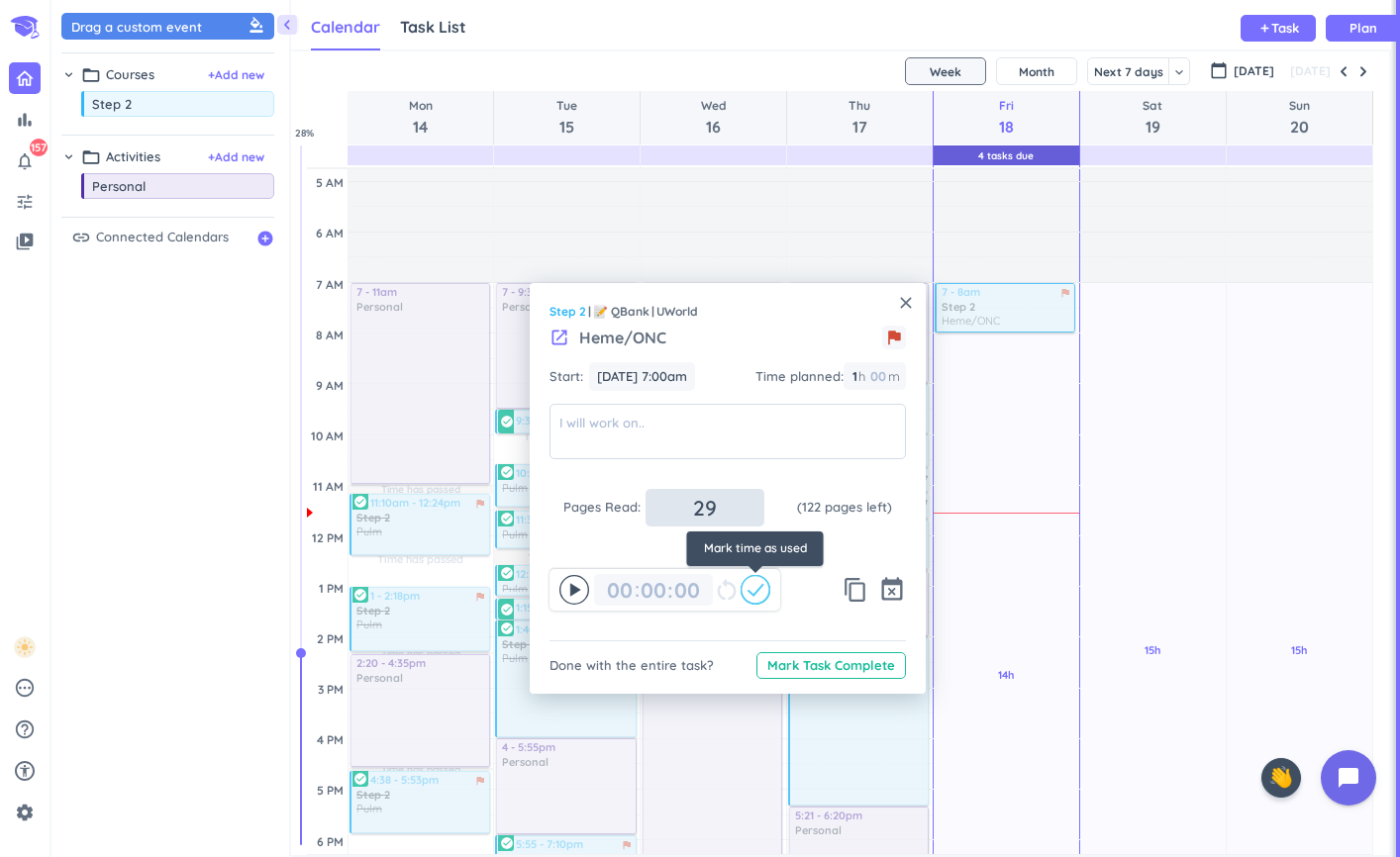 type on "29" 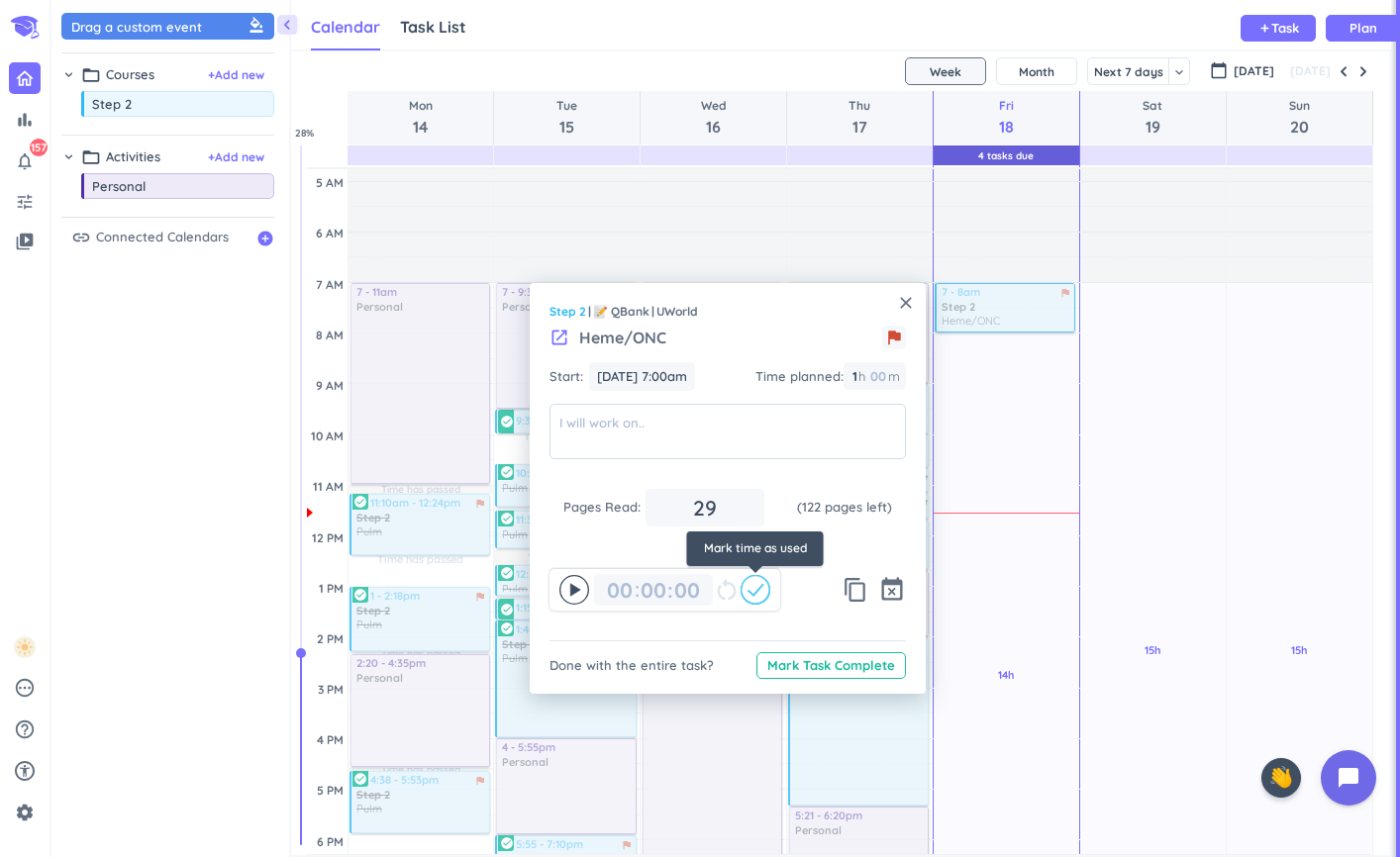 click 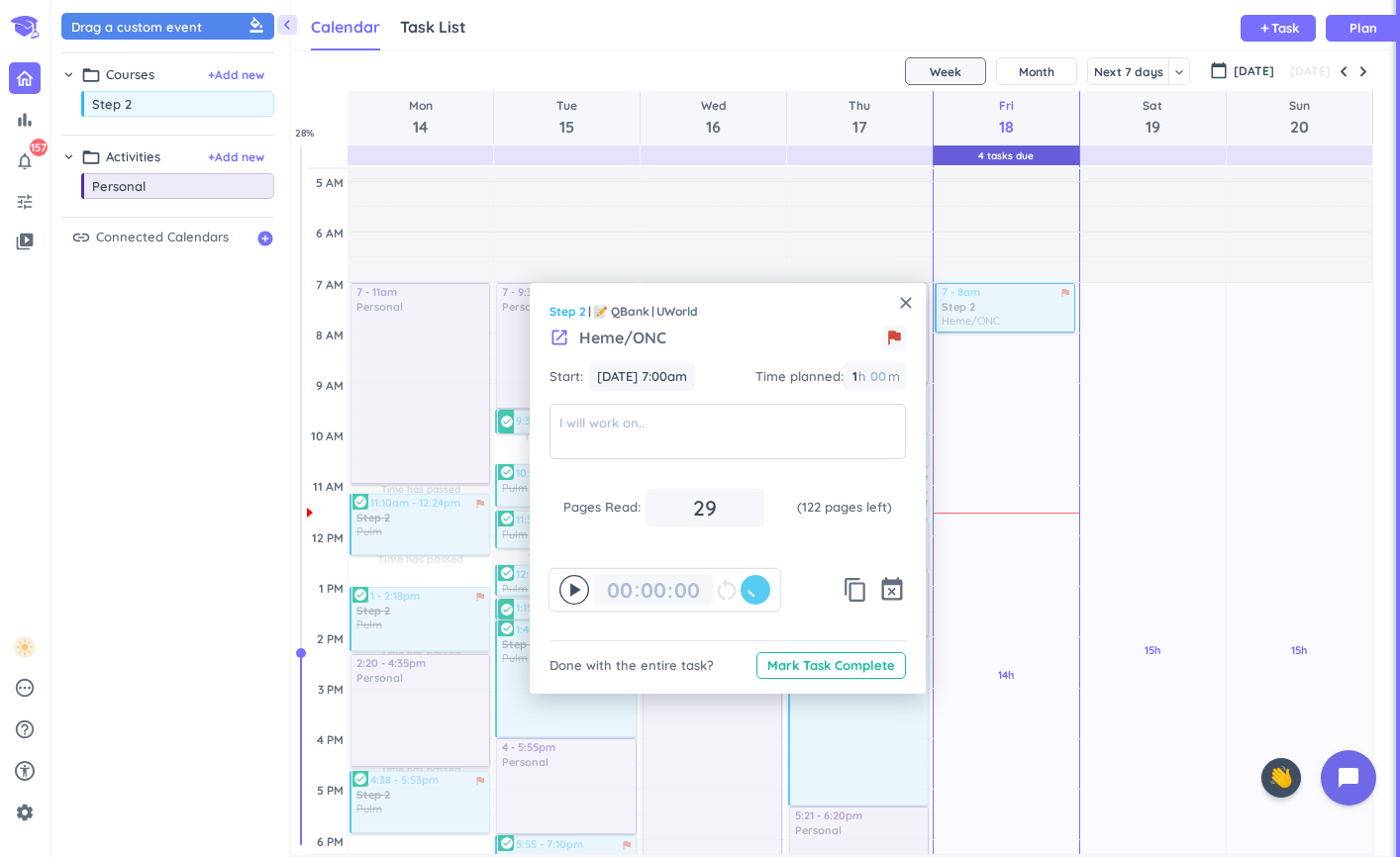 type on "01" 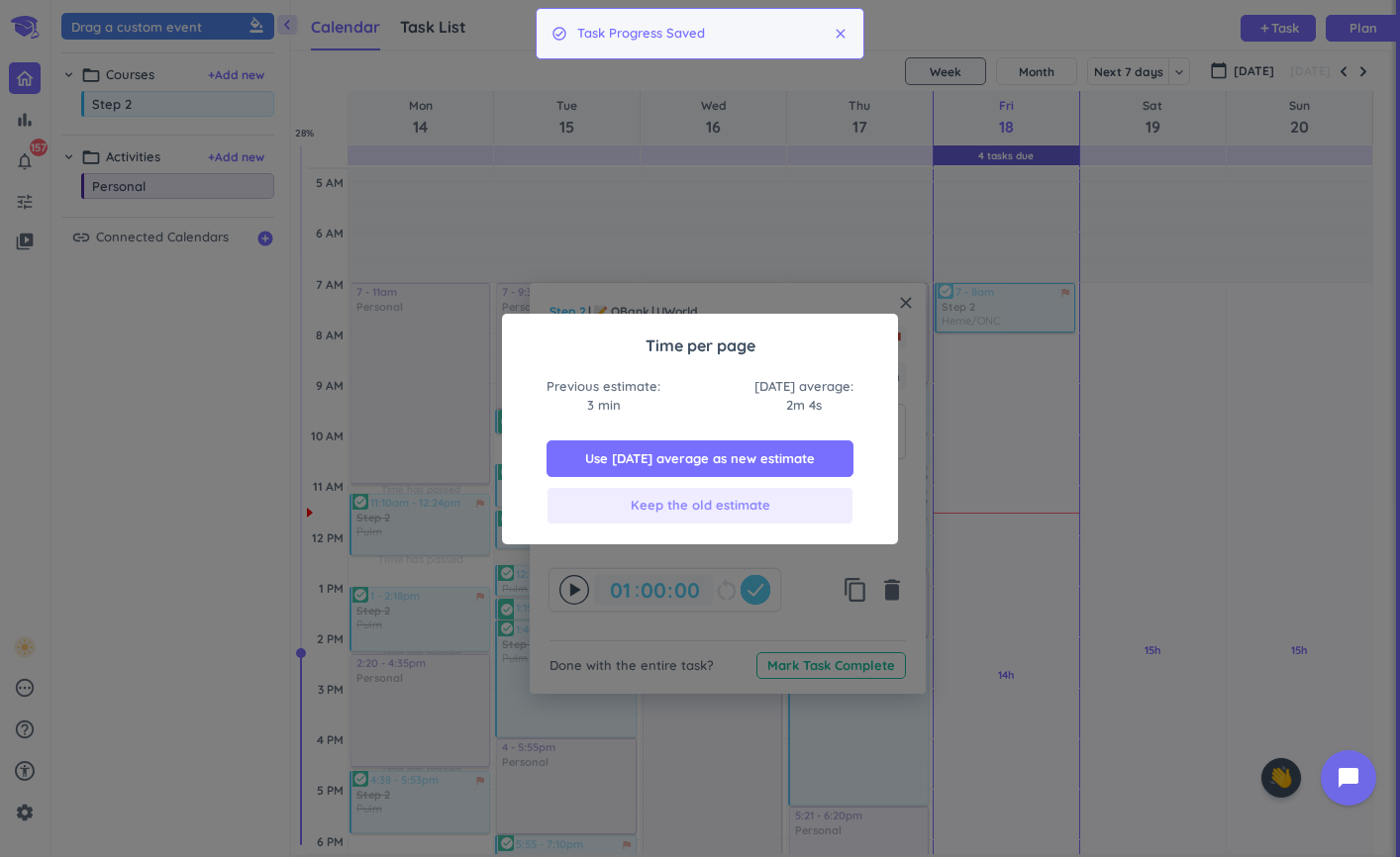 click on "Keep the old estimate" at bounding box center [700, 506] 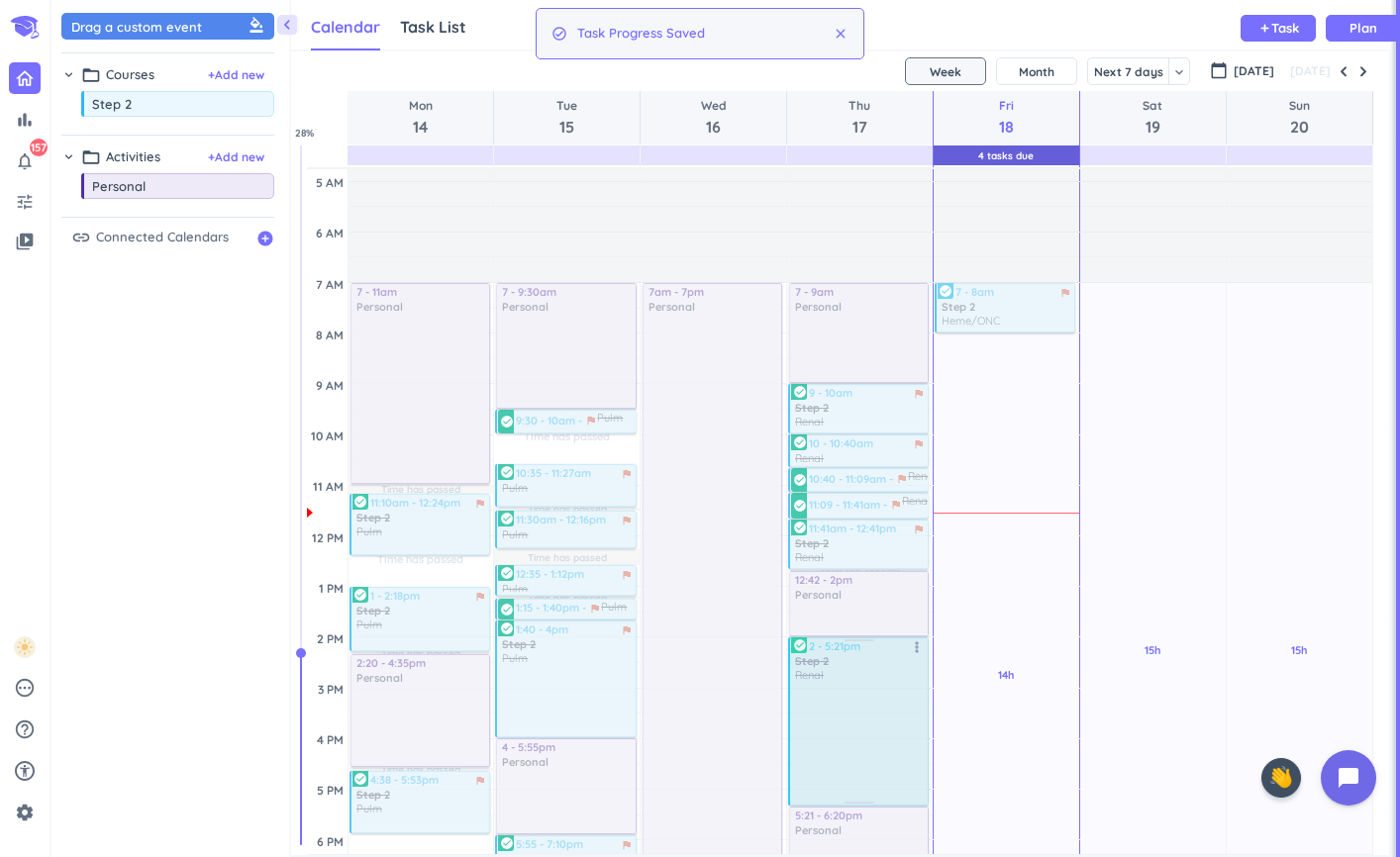 click at bounding box center [857, 721] 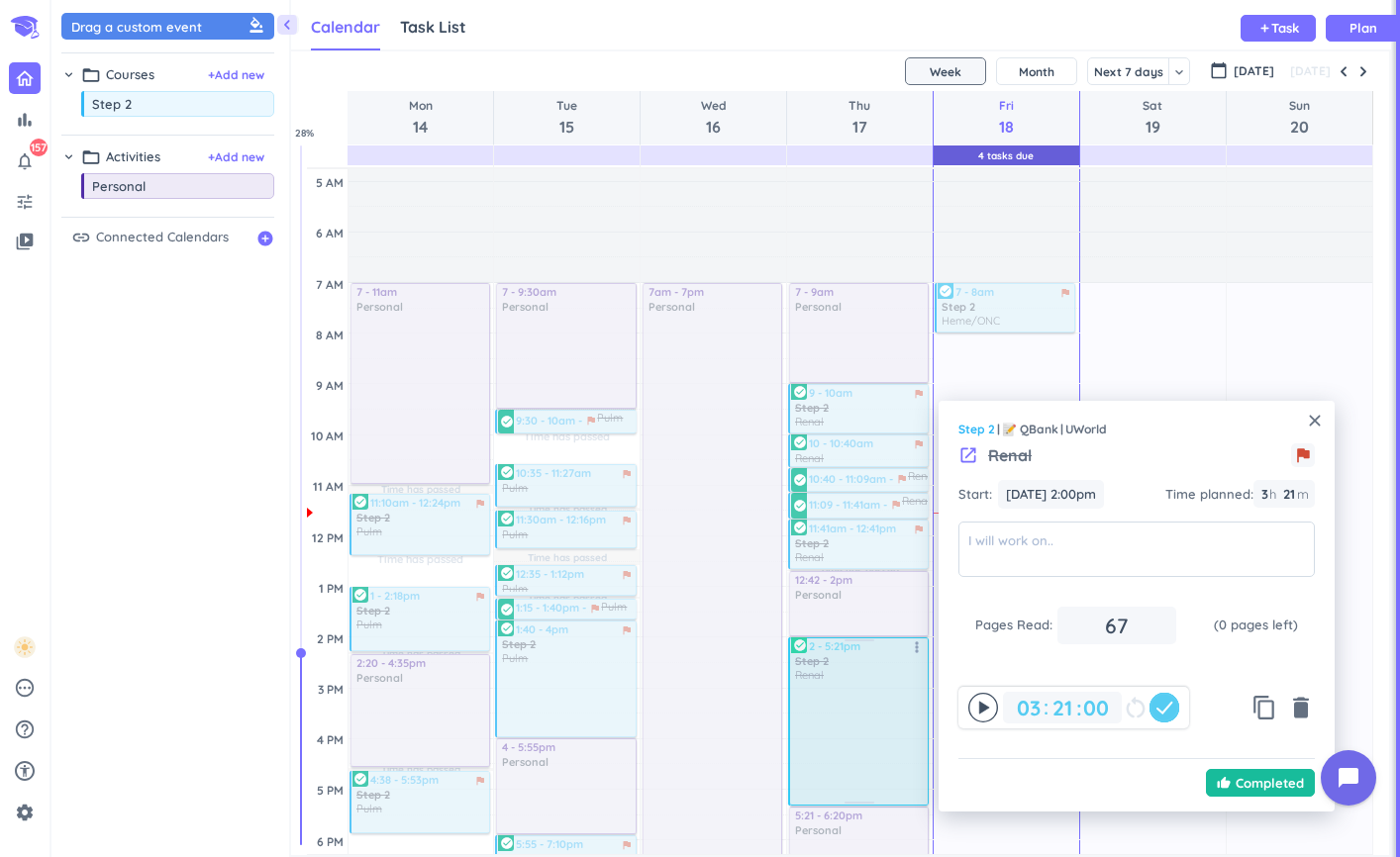 click at bounding box center (857, 721) 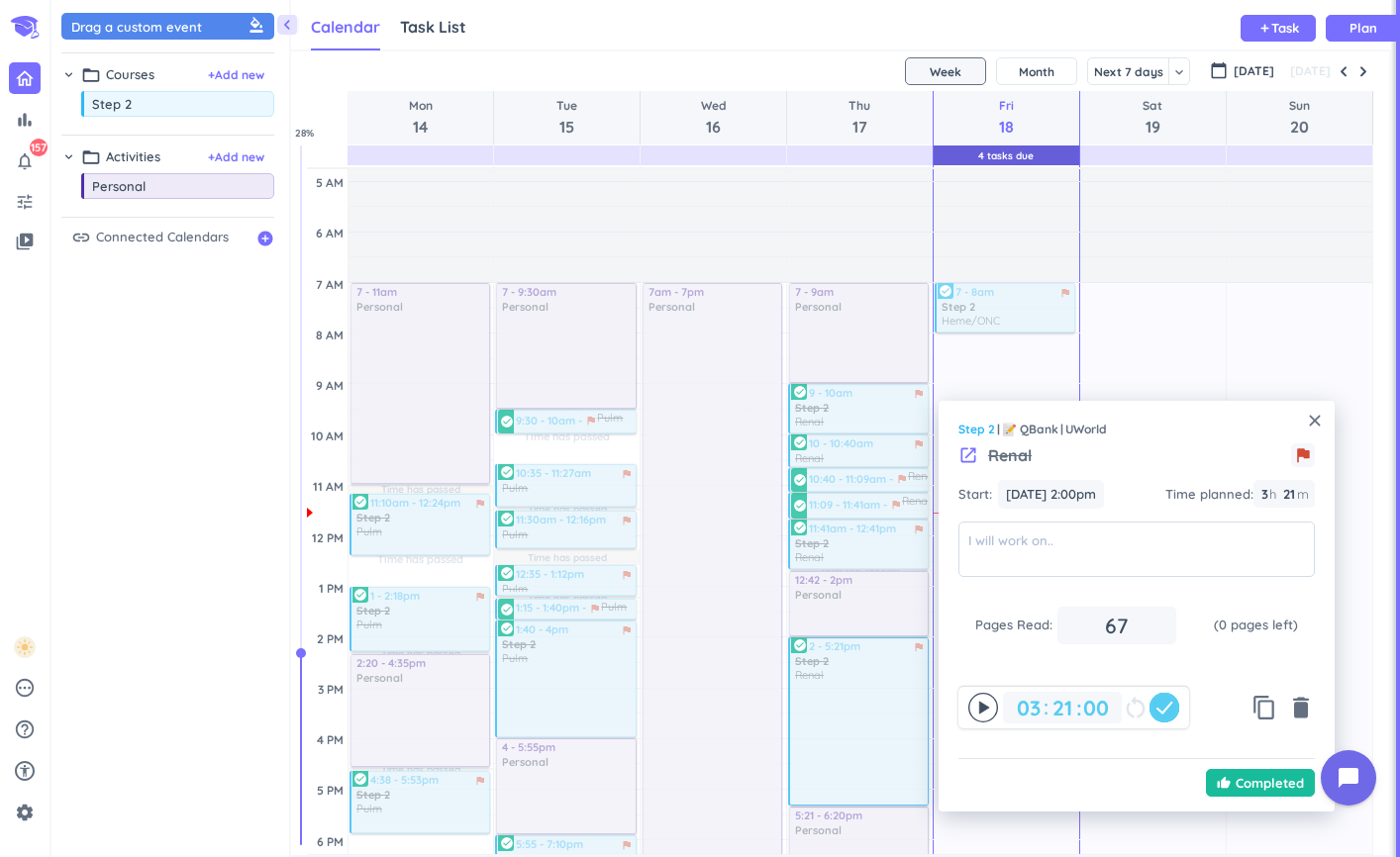 click on "close" at bounding box center [1315, 421] 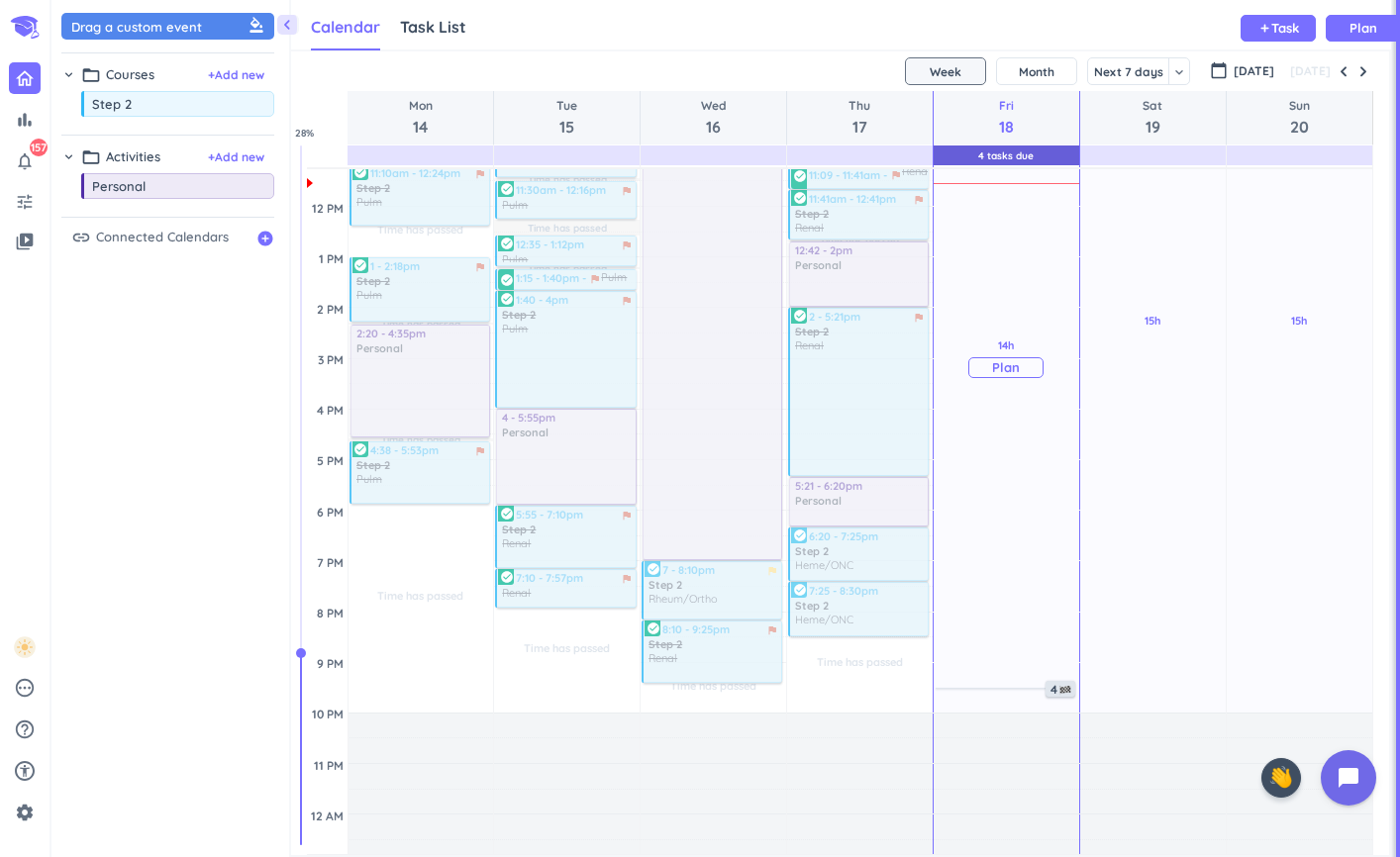 scroll, scrollTop: 373, scrollLeft: 0, axis: vertical 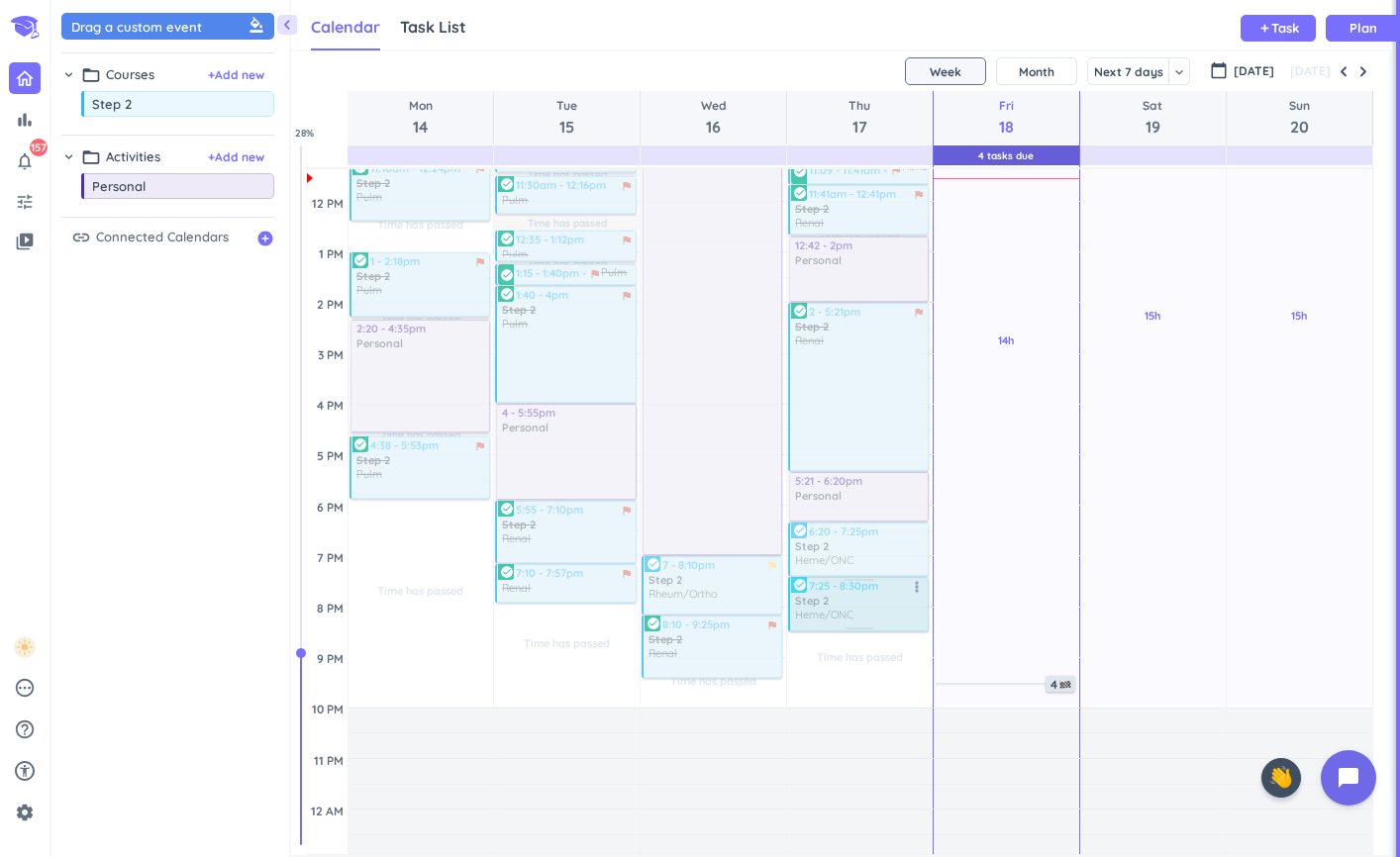 click at bounding box center (857, 604) 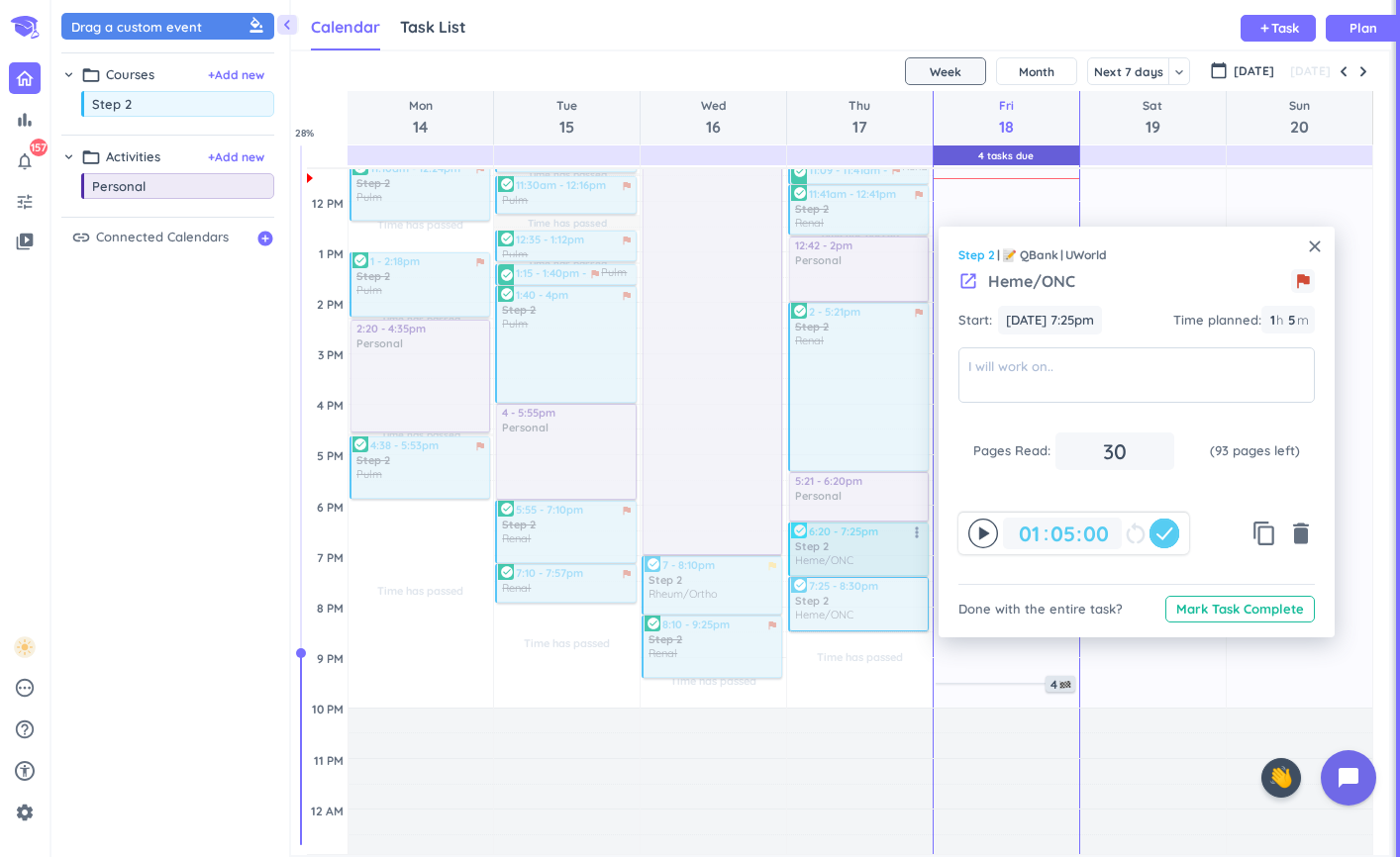 click at bounding box center [857, 549] 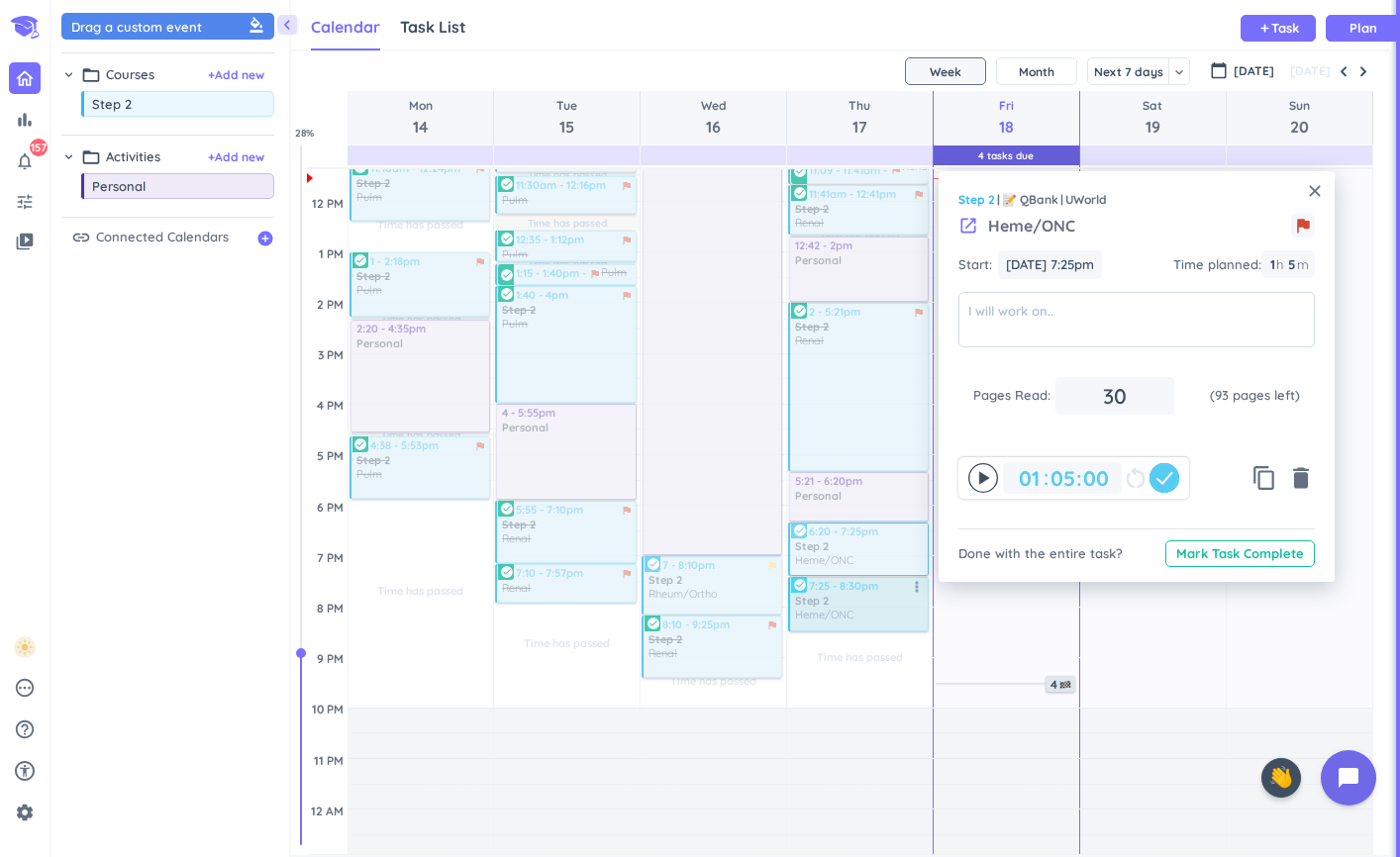 click at bounding box center [857, 604] 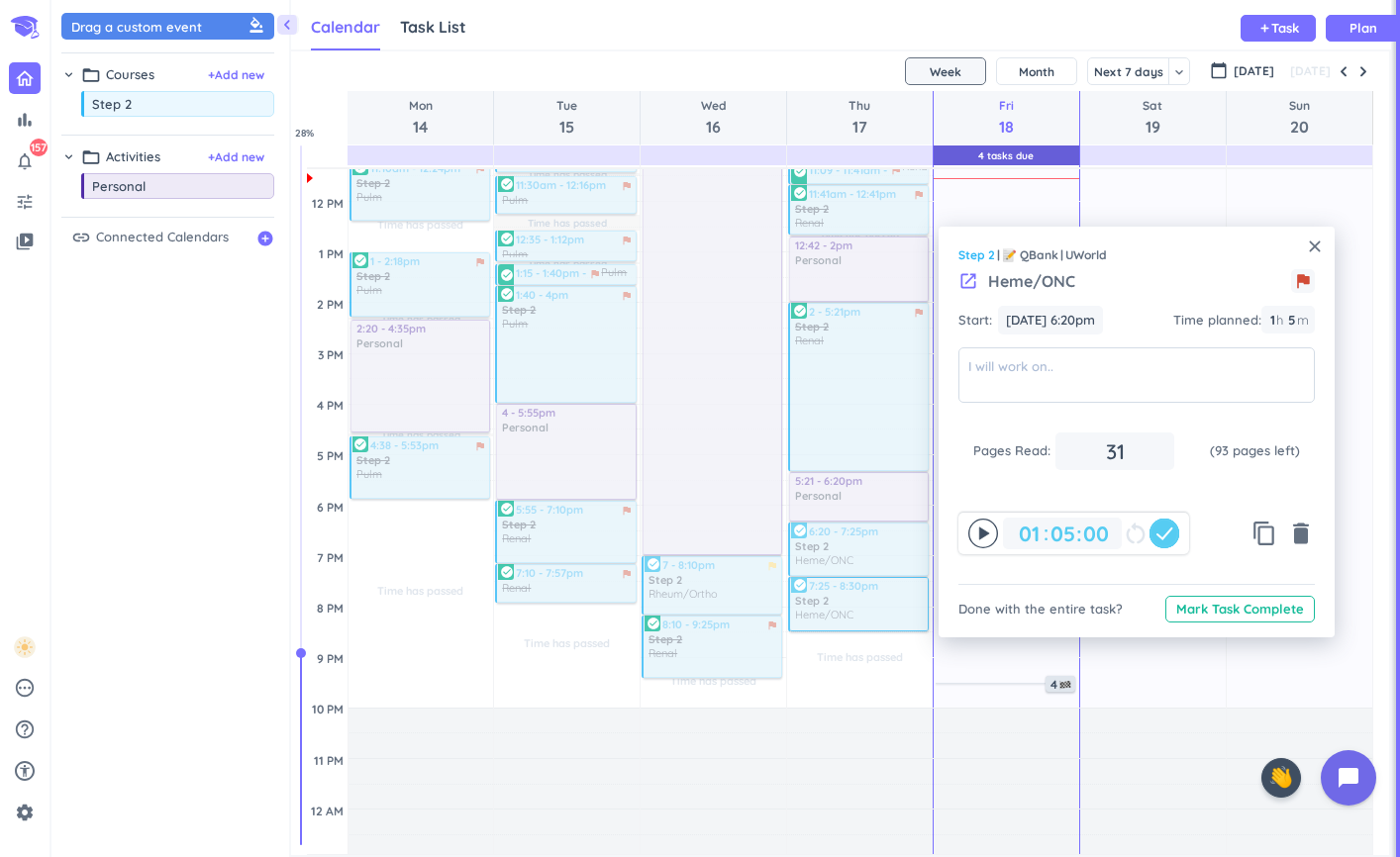 click on "close" at bounding box center [1315, 246] 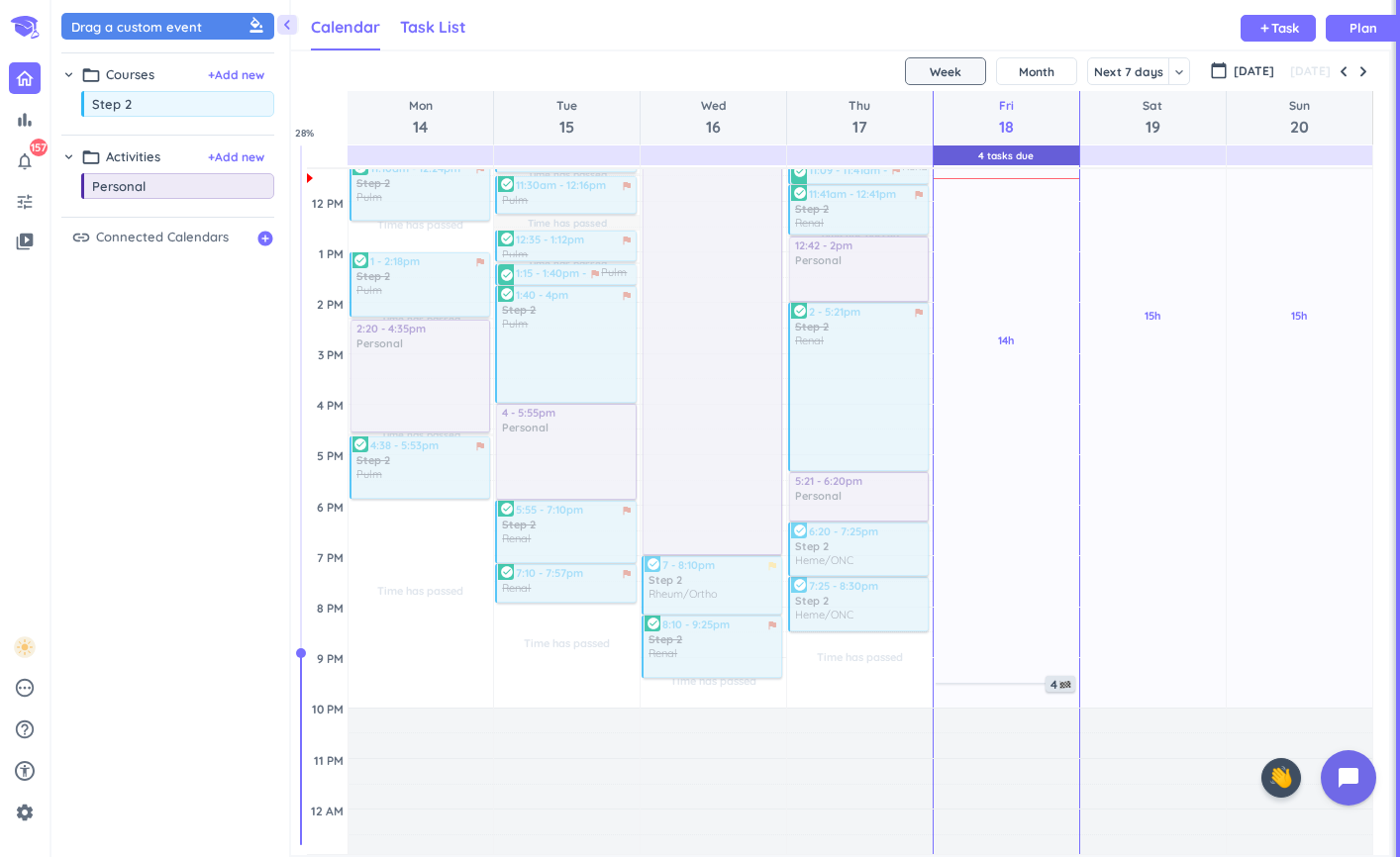 click on "Task List" at bounding box center (433, 27) 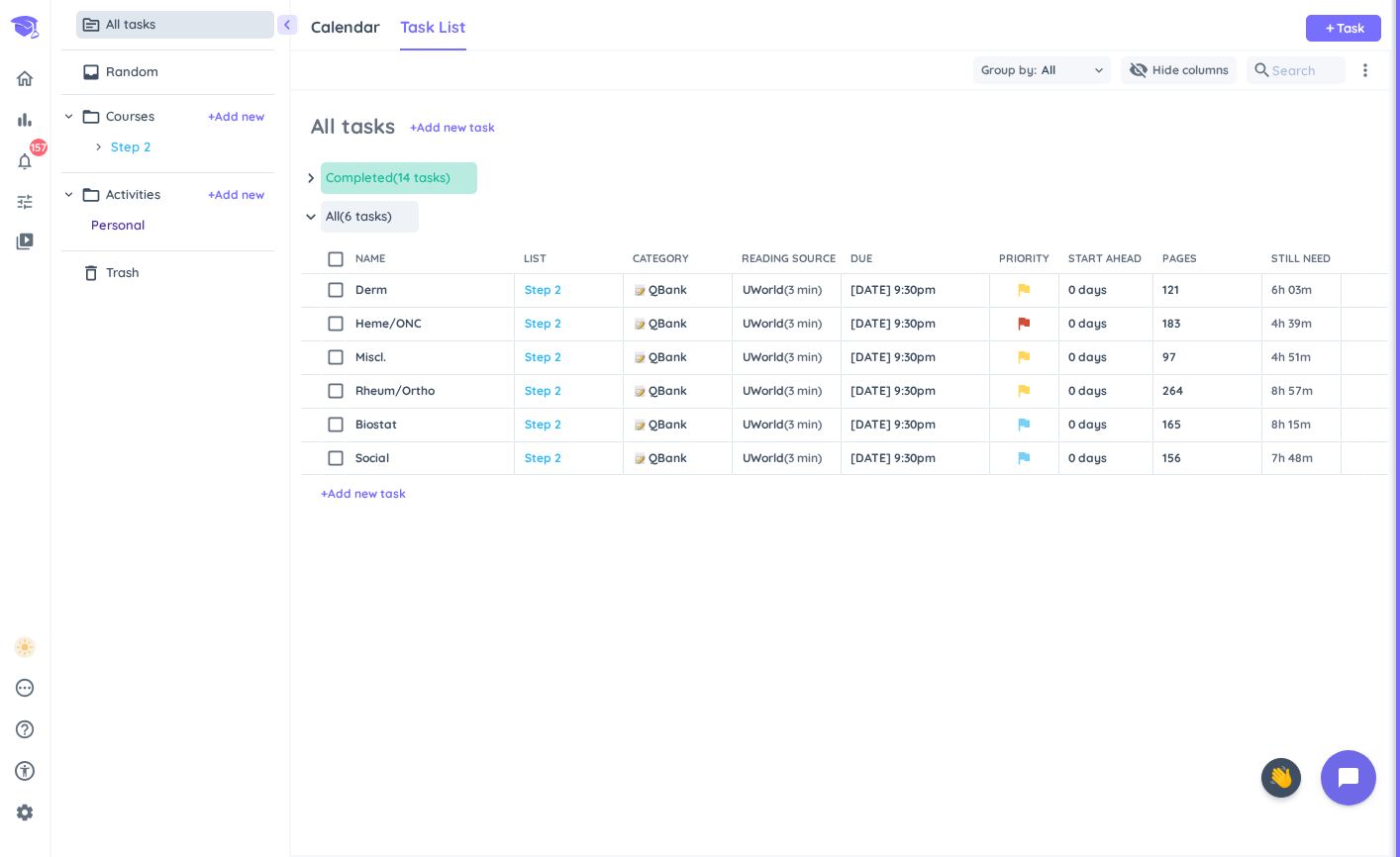 scroll, scrollTop: 1, scrollLeft: 1, axis: both 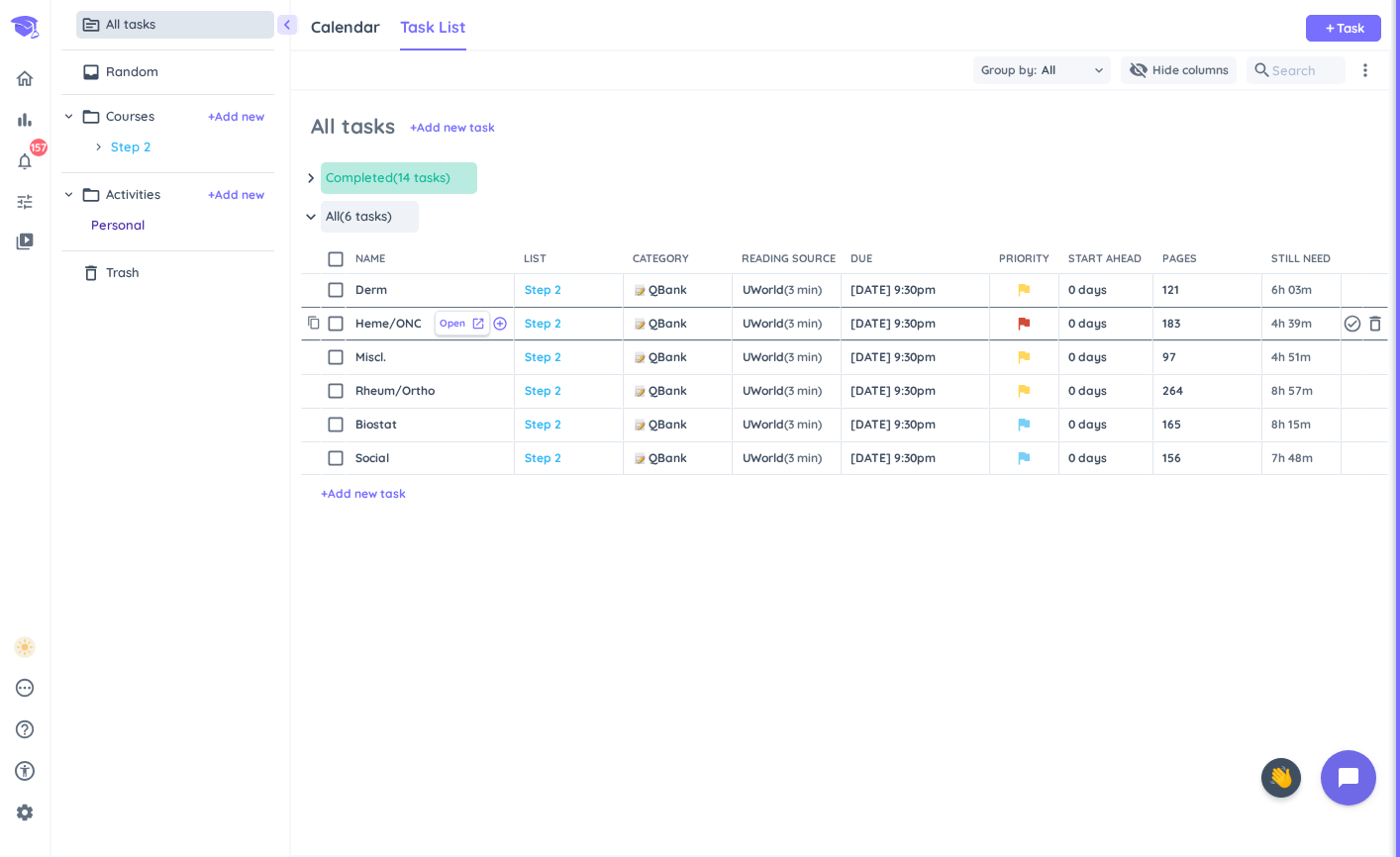 click on "launch" at bounding box center (478, 324) 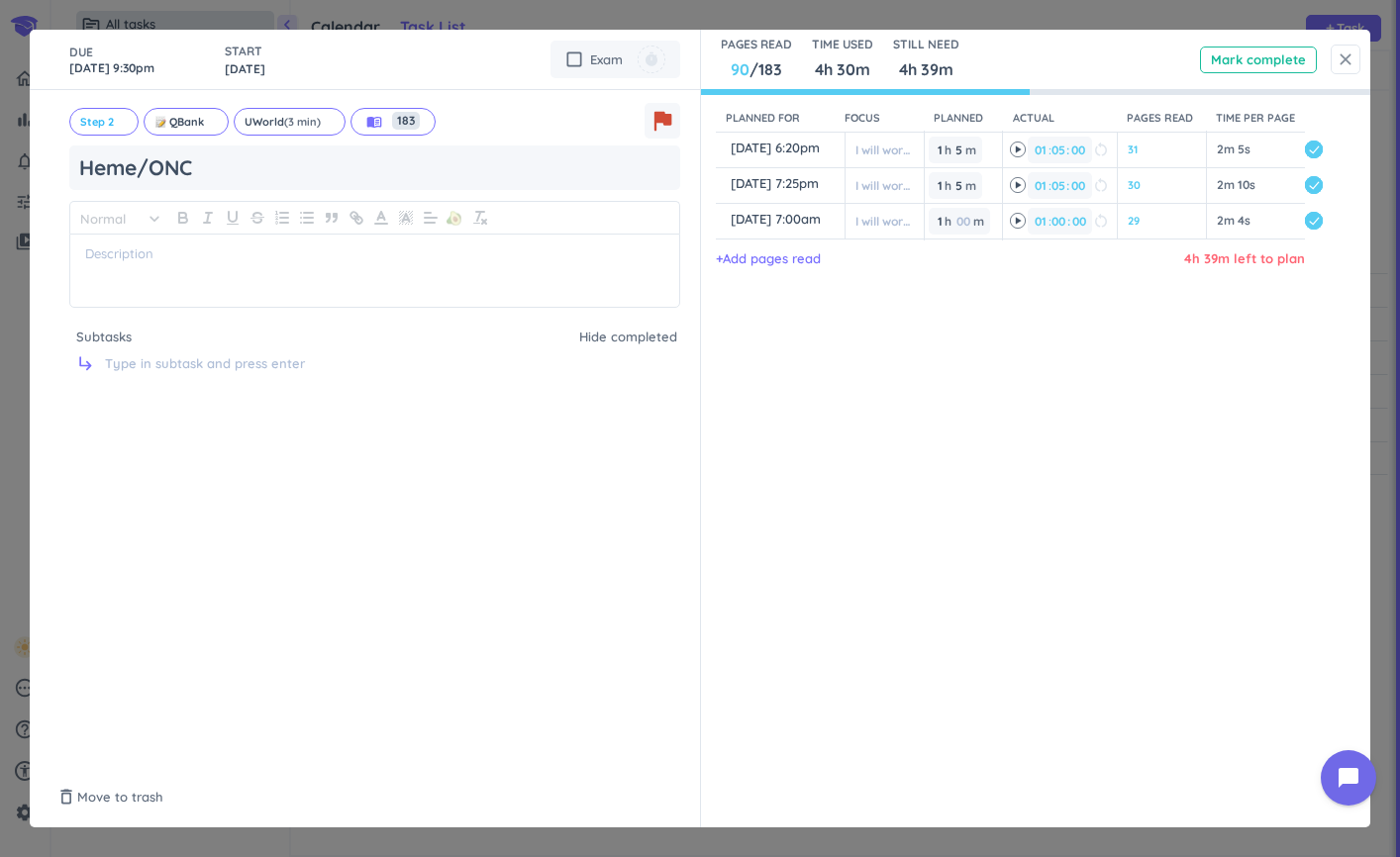 click on "close" at bounding box center [1346, 59] 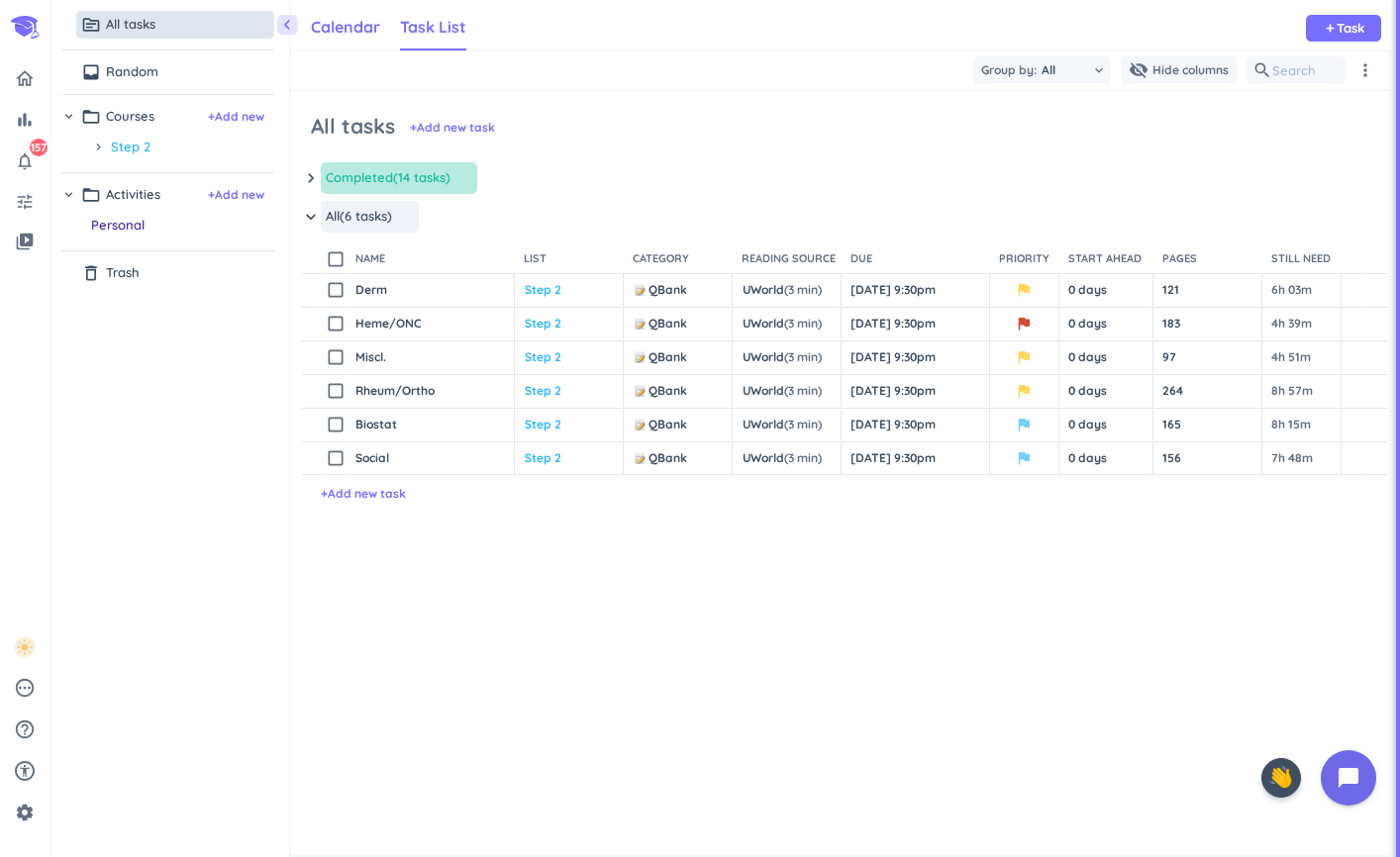 click on "Calendar" at bounding box center [346, 27] 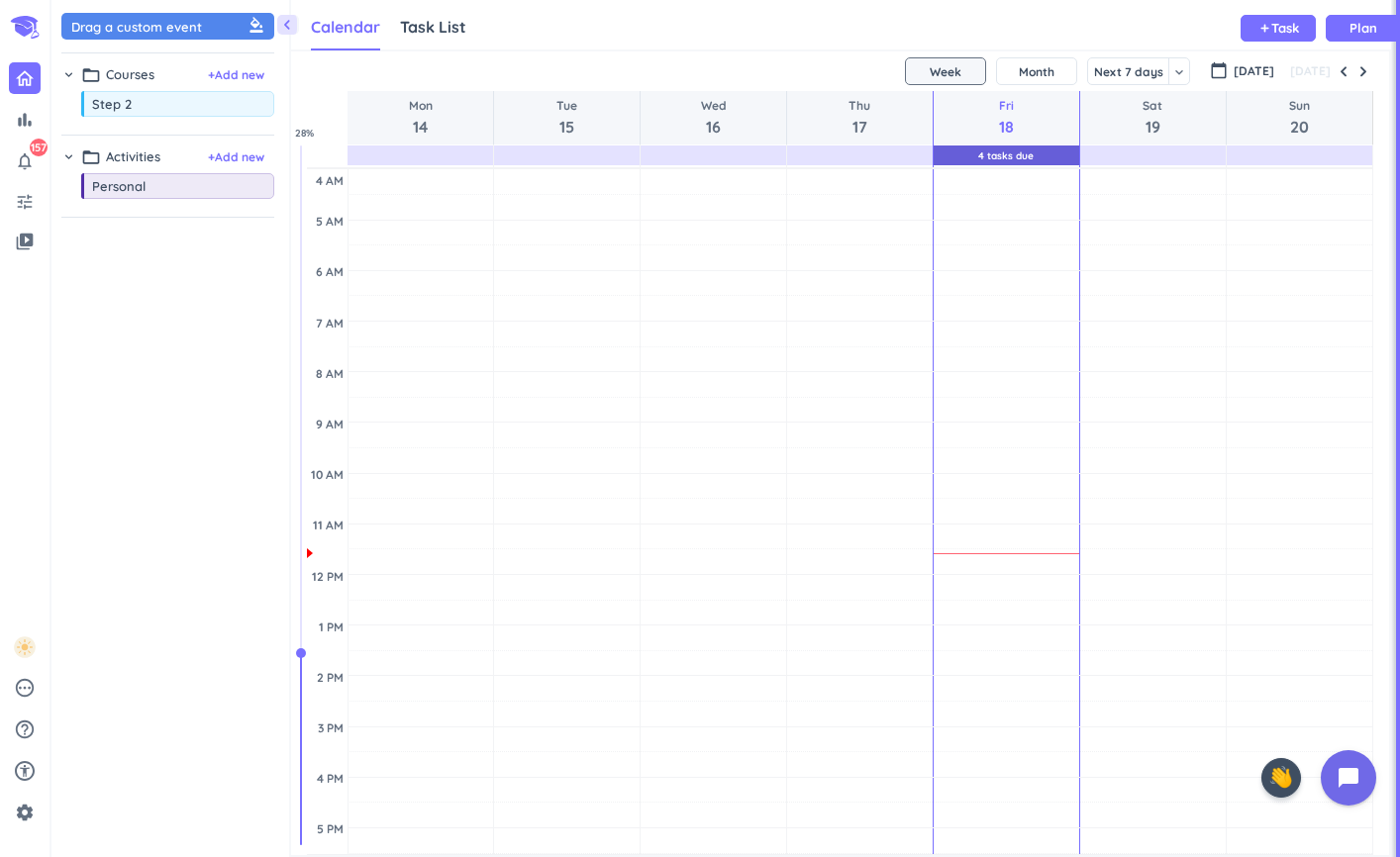 scroll, scrollTop: 1, scrollLeft: 1, axis: both 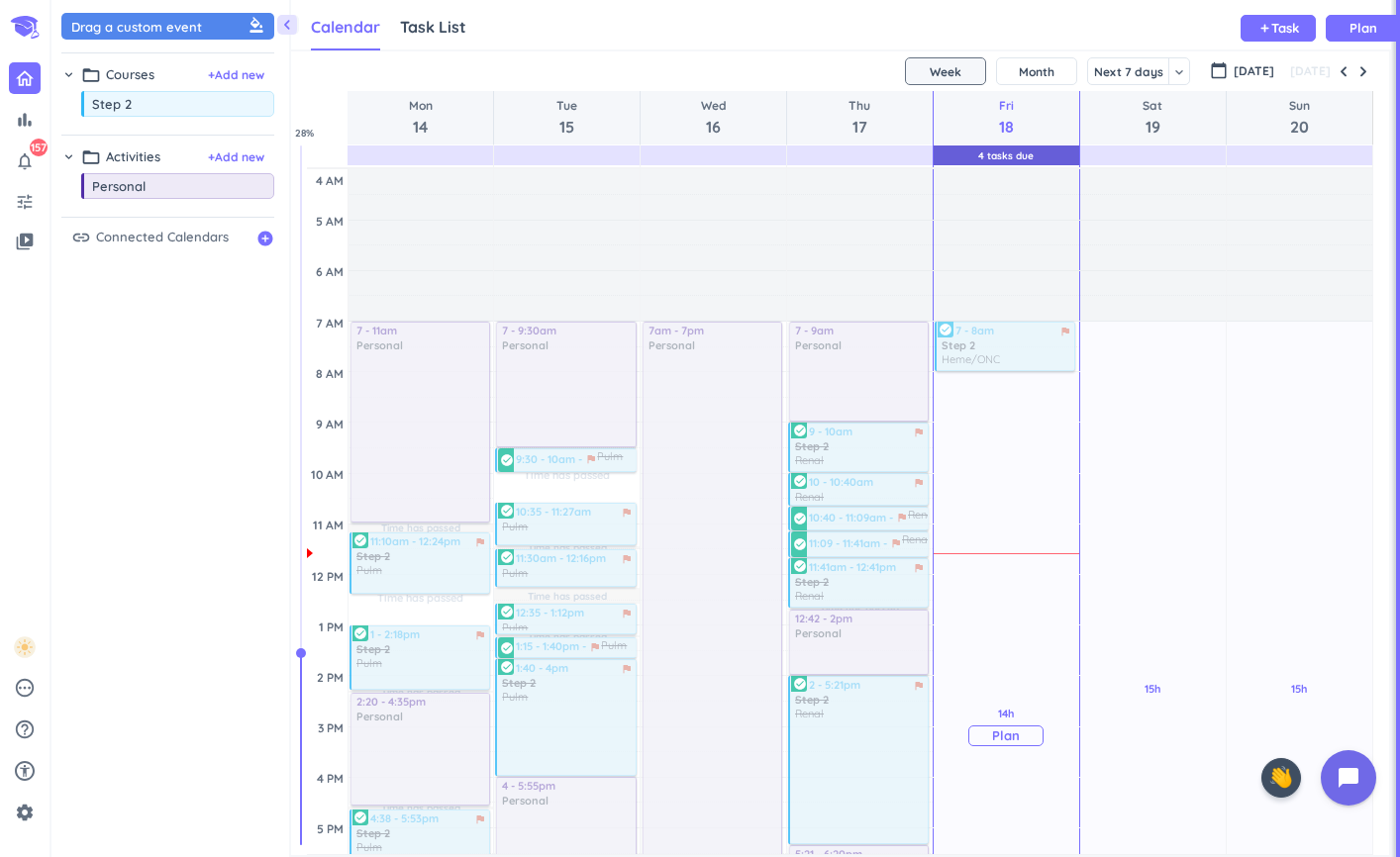 click on "Plan" at bounding box center (1006, 735) 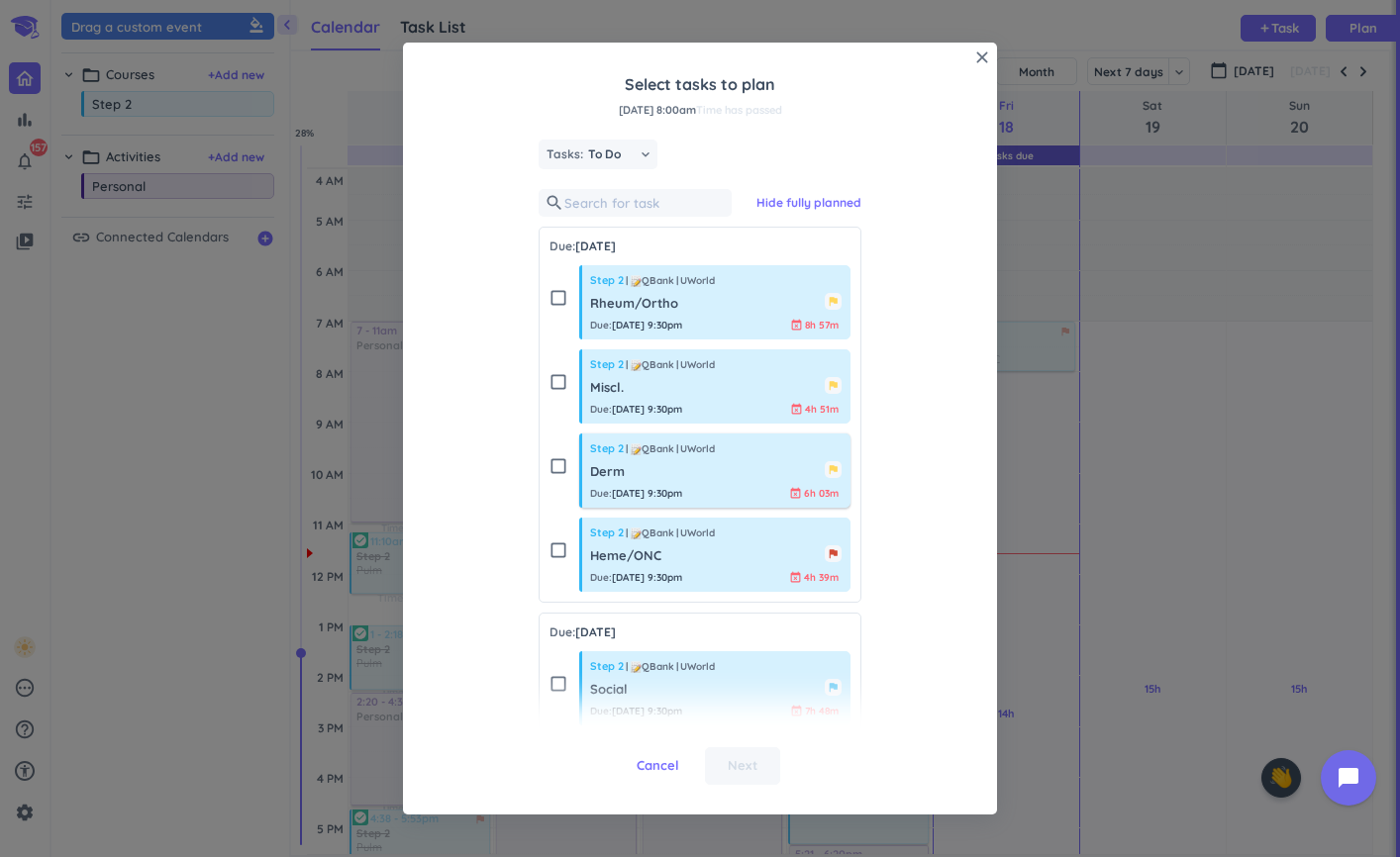 scroll, scrollTop: 102, scrollLeft: 0, axis: vertical 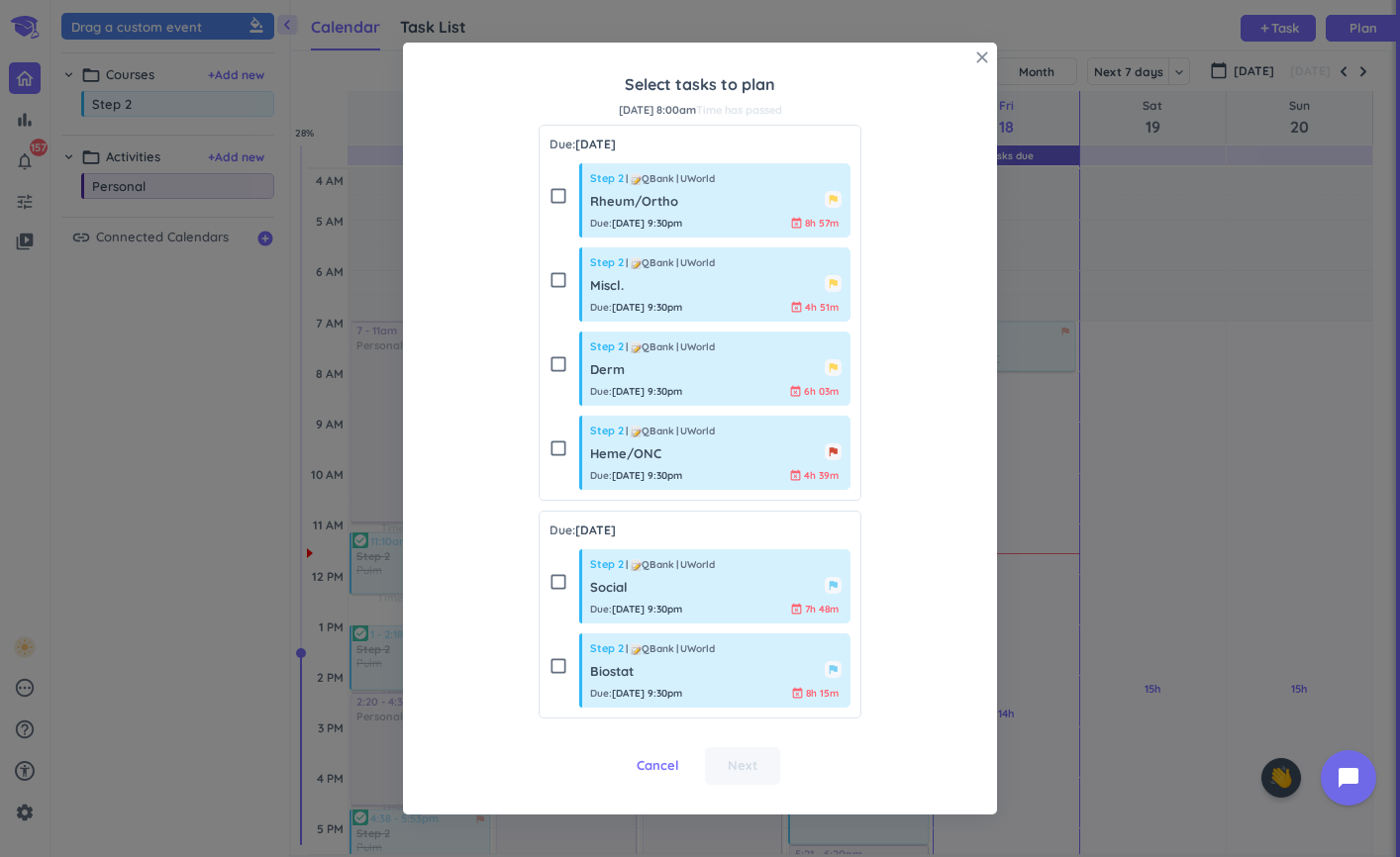 click on "close" at bounding box center (982, 57) 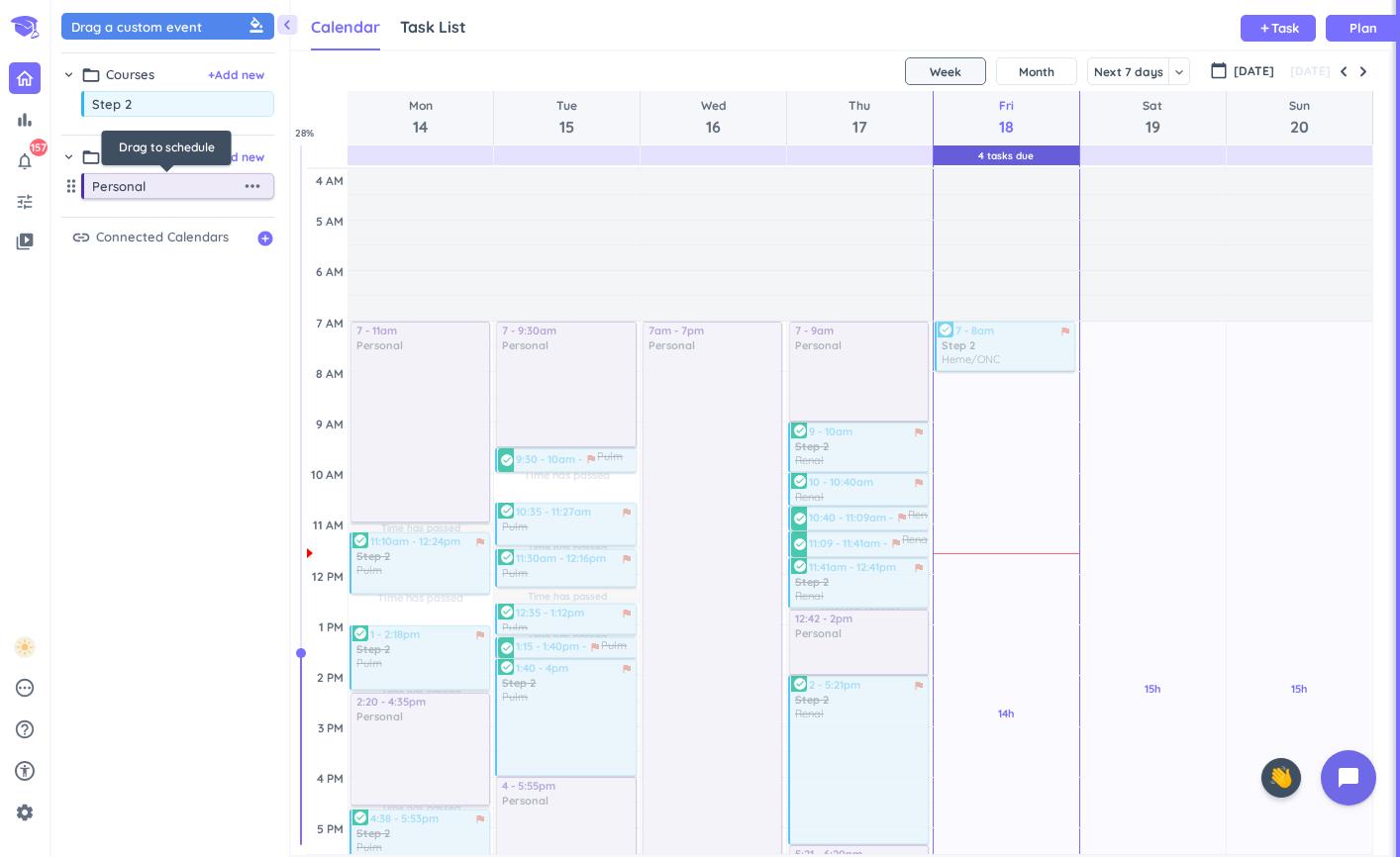 click on "Personal" at bounding box center (166, 186) 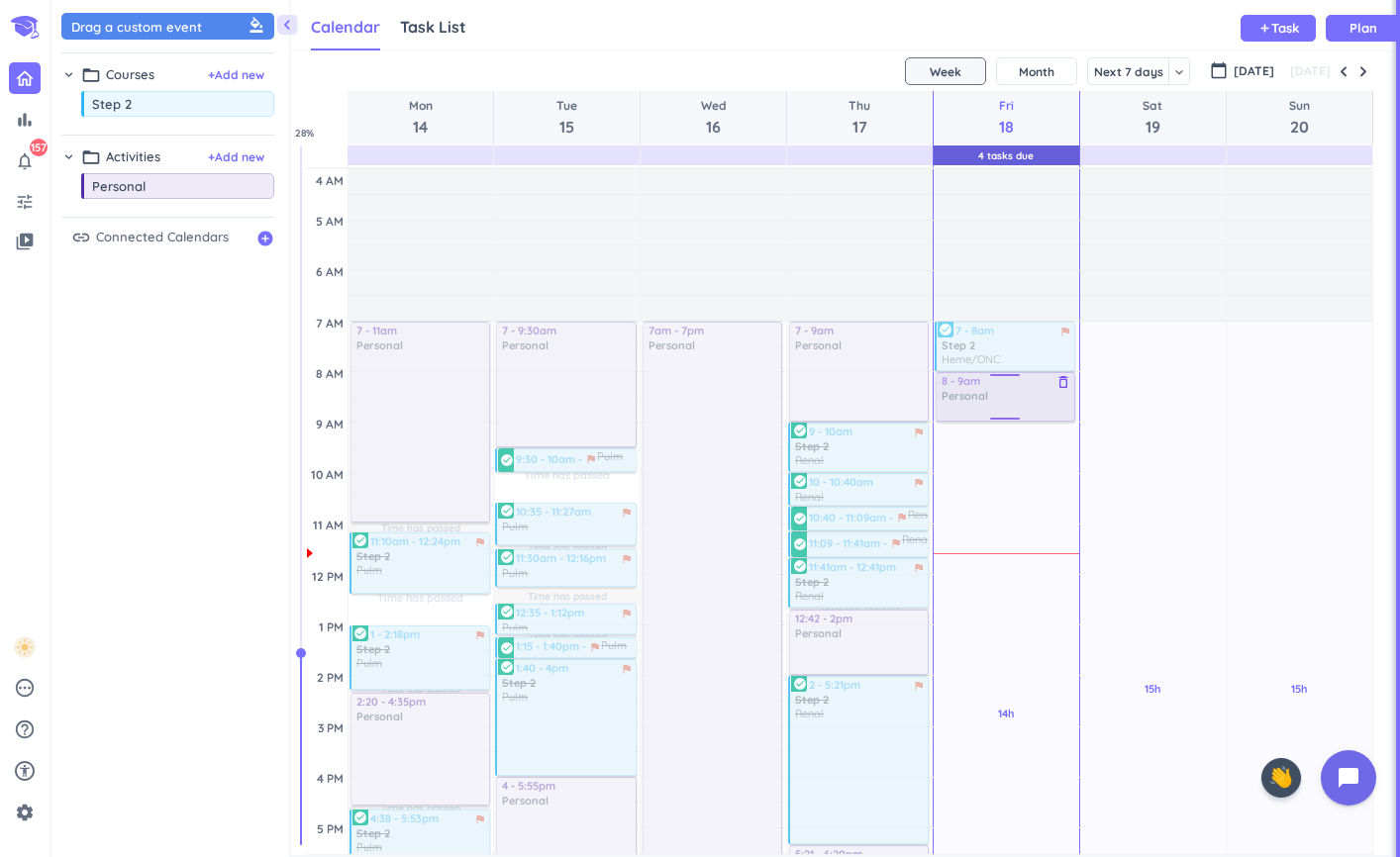 drag, startPoint x: 178, startPoint y: 184, endPoint x: 1017, endPoint y: 374, distance: 860.2447 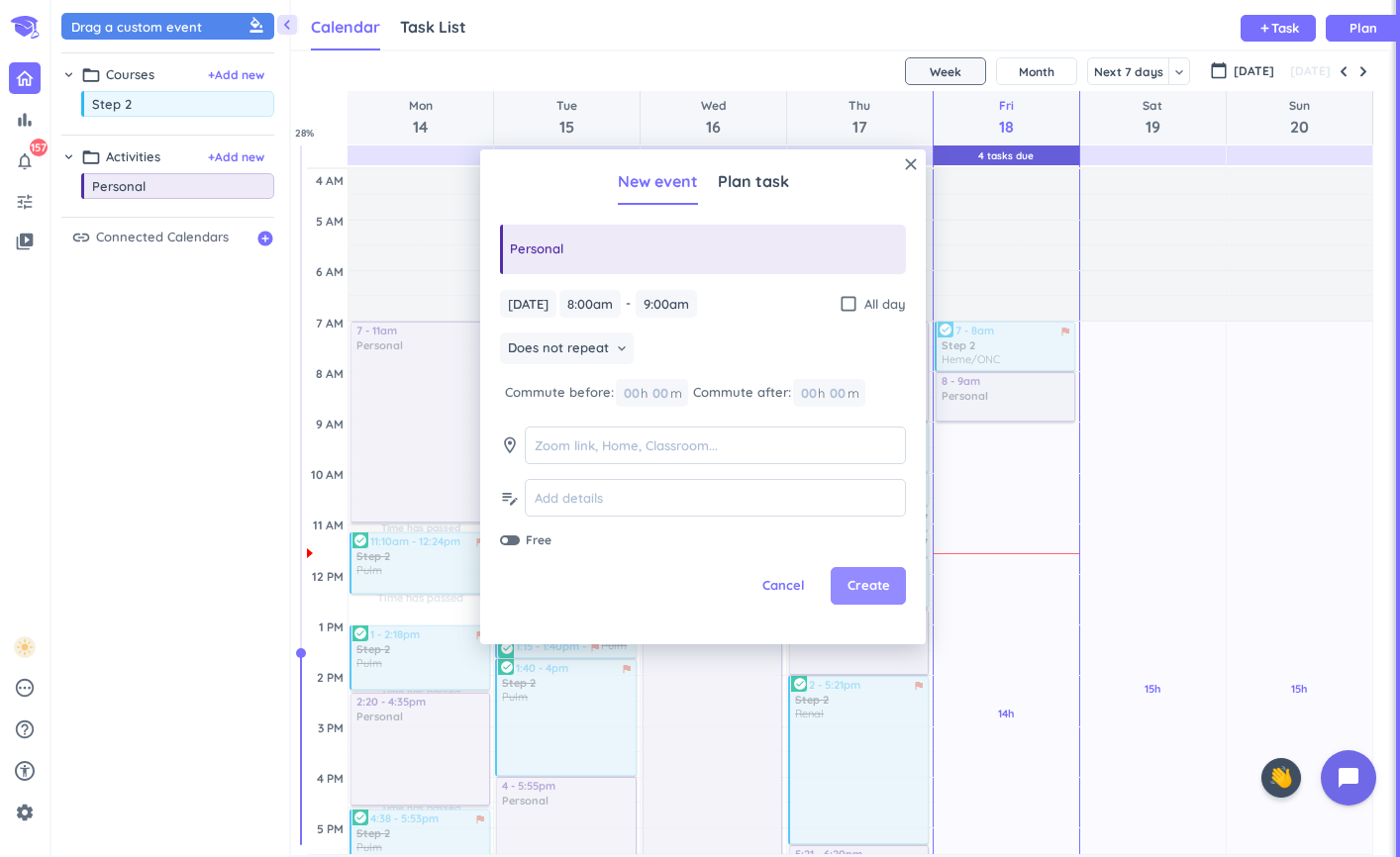 click on "Create" at bounding box center [868, 586] 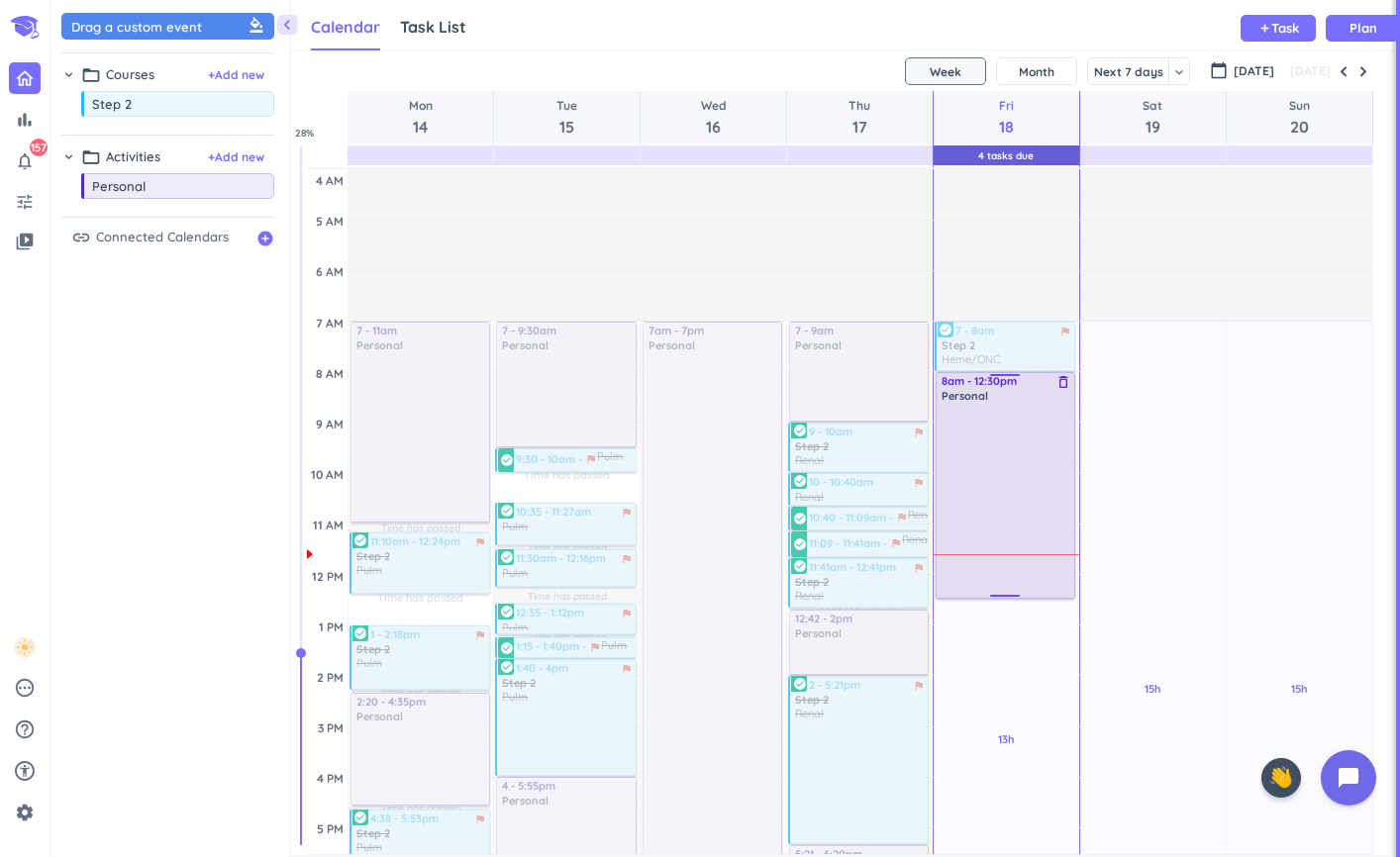 drag, startPoint x: 1003, startPoint y: 421, endPoint x: 988, endPoint y: 597, distance: 176.638 